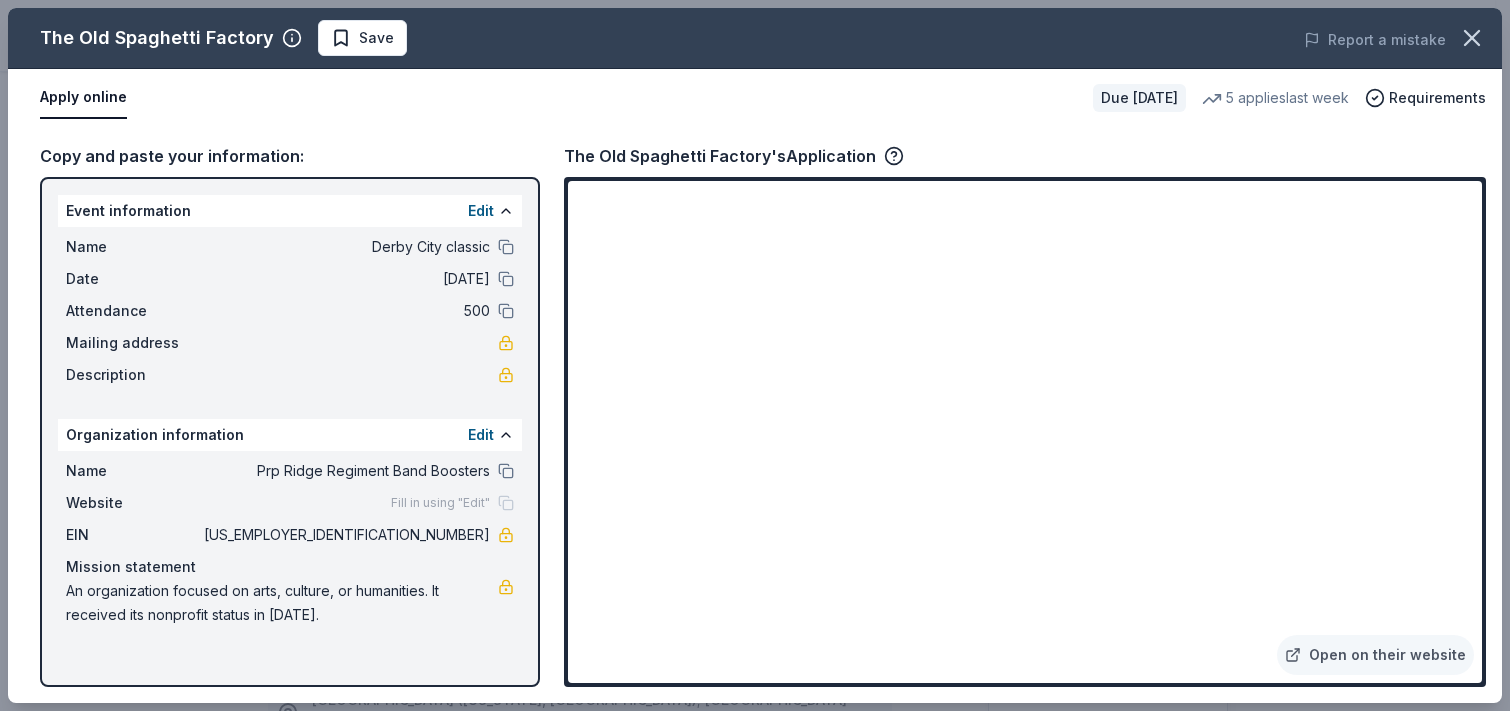 scroll, scrollTop: 928, scrollLeft: 0, axis: vertical 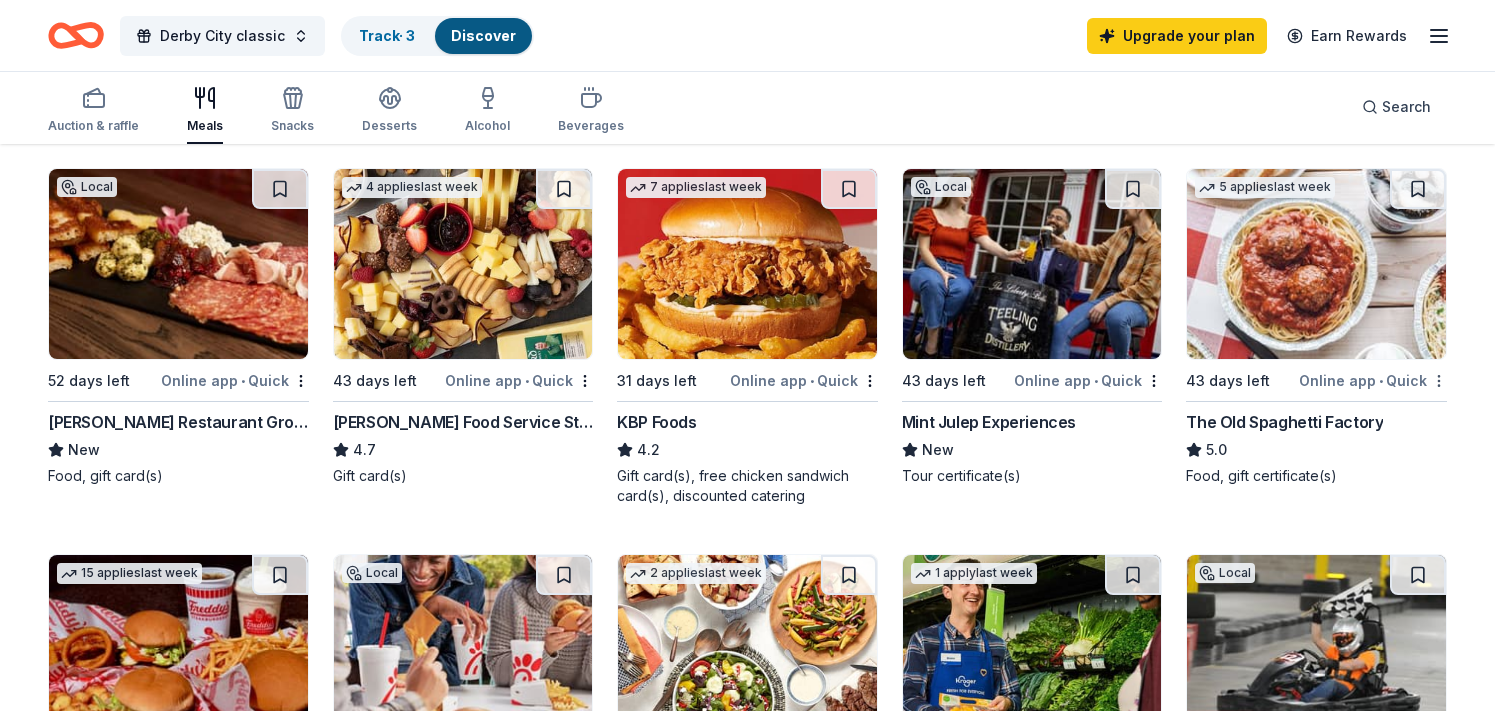 click on "Derby City classic Track  · 3 Discover Upgrade your plan Earn Rewards Auction & raffle Meals Snacks Desserts Alcohol Beverages Search Filter 2 Application methods Causes Eligibility Just added Sort 59 results  in  PLEASURE RDGE, KY Application deadlines 1  this month 53  in August 5  in September 0  later on... Local 52 days left Online app • Quick Cunningham Restaurant Group New Food, gift card(s) 4   applies  last week 43 days left Online app • Quick Gordon Food Service Store 4.7 Gift card(s) 7   applies  last week 31 days left Online app • Quick KBP Foods 4.2 Gift card(s), free chicken sandwich card(s), discounted catering Local 43 days left Online app • Quick Mint Julep Experiences New Tour certificate(s) 5   applies  last week 43 days left Online app • Quick The Old Spaghetti Factory 5.0 Food, gift certificate(s) 15   applies  last week 43 days left Online app • Quick Freddy's Frozen Custard & Steakburgers 4.6 Gift basket(s), gift card(s), food Local 43 days left Online app • Quick New 2" at bounding box center [747, 155] 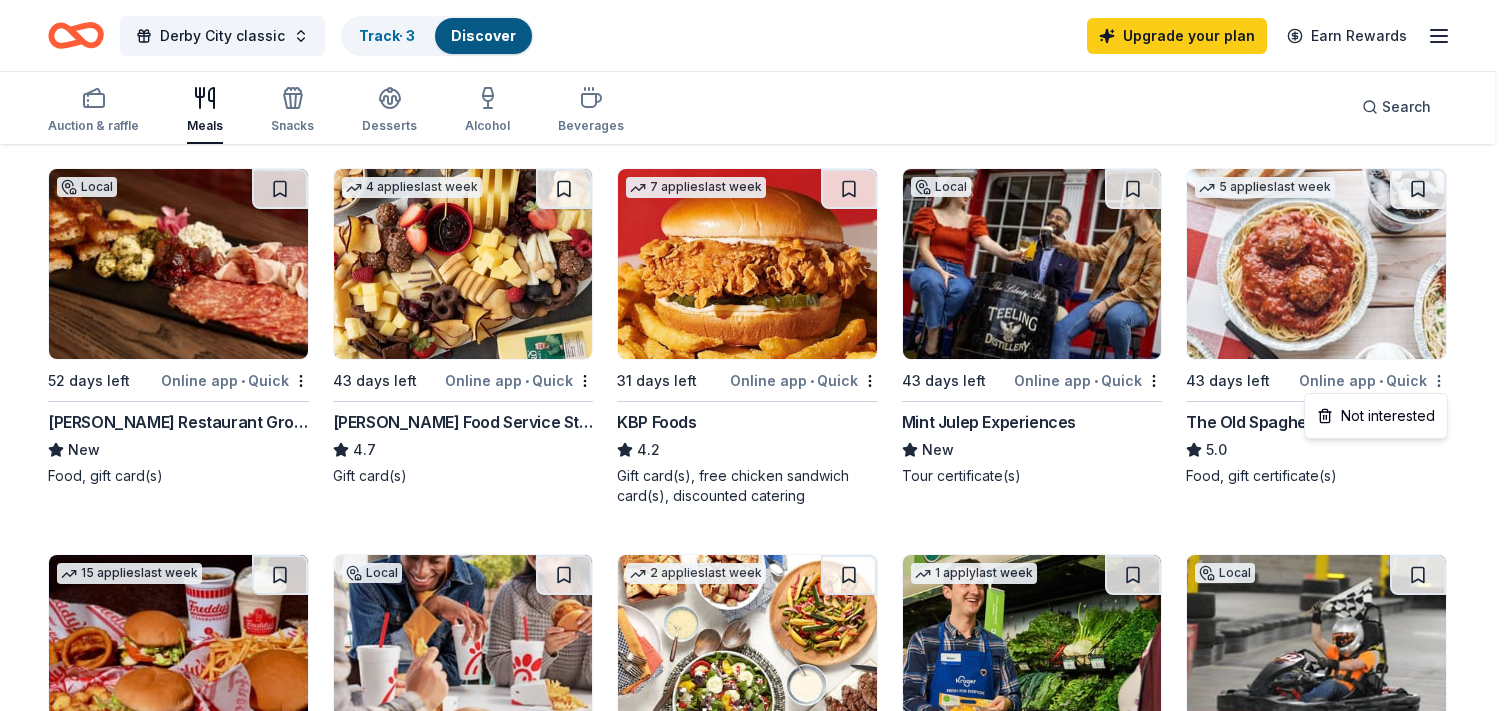 click on "Derby City classic Track  · 3 Discover Upgrade your plan Earn Rewards Auction & raffle Meals Snacks Desserts Alcohol Beverages Search Filter 2 Application methods Causes Eligibility Just added Sort 59 results  in  PLEASURE RDGE, KY Application deadlines 1  this month 53  in August 5  in September 0  later on... Local 52 days left Online app • Quick Cunningham Restaurant Group New Food, gift card(s) 4   applies  last week 43 days left Online app • Quick Gordon Food Service Store 4.7 Gift card(s) 7   applies  last week 31 days left Online app • Quick KBP Foods 4.2 Gift card(s), free chicken sandwich card(s), discounted catering Local 43 days left Online app • Quick Mint Julep Experiences New Tour certificate(s) 5   applies  last week 43 days left Online app • Quick The Old Spaghetti Factory 5.0 Food, gift certificate(s) 15   applies  last week 43 days left Online app • Quick Freddy's Frozen Custard & Steakburgers 4.6 Gift basket(s), gift card(s), food Local 43 days left Online app • Quick New 2" at bounding box center (755, 155) 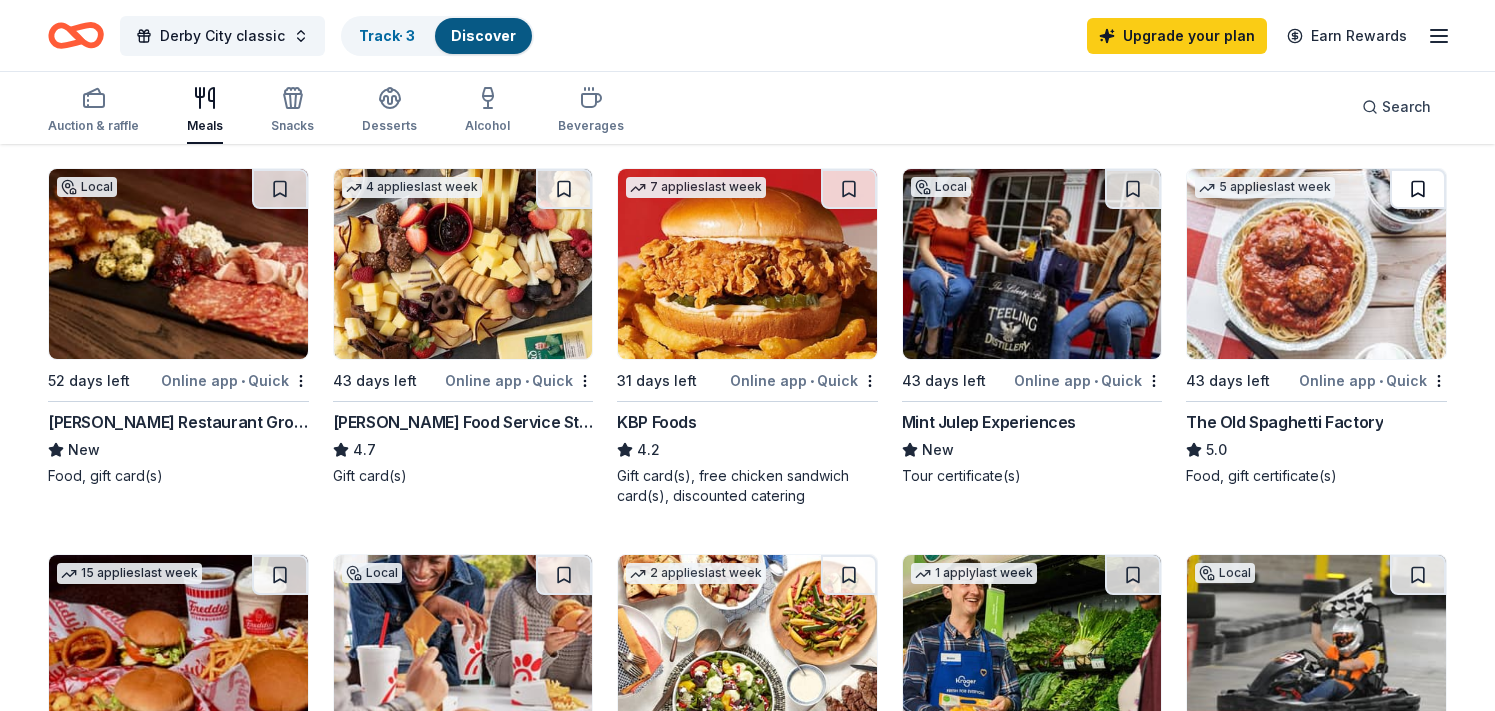 click at bounding box center (1418, 189) 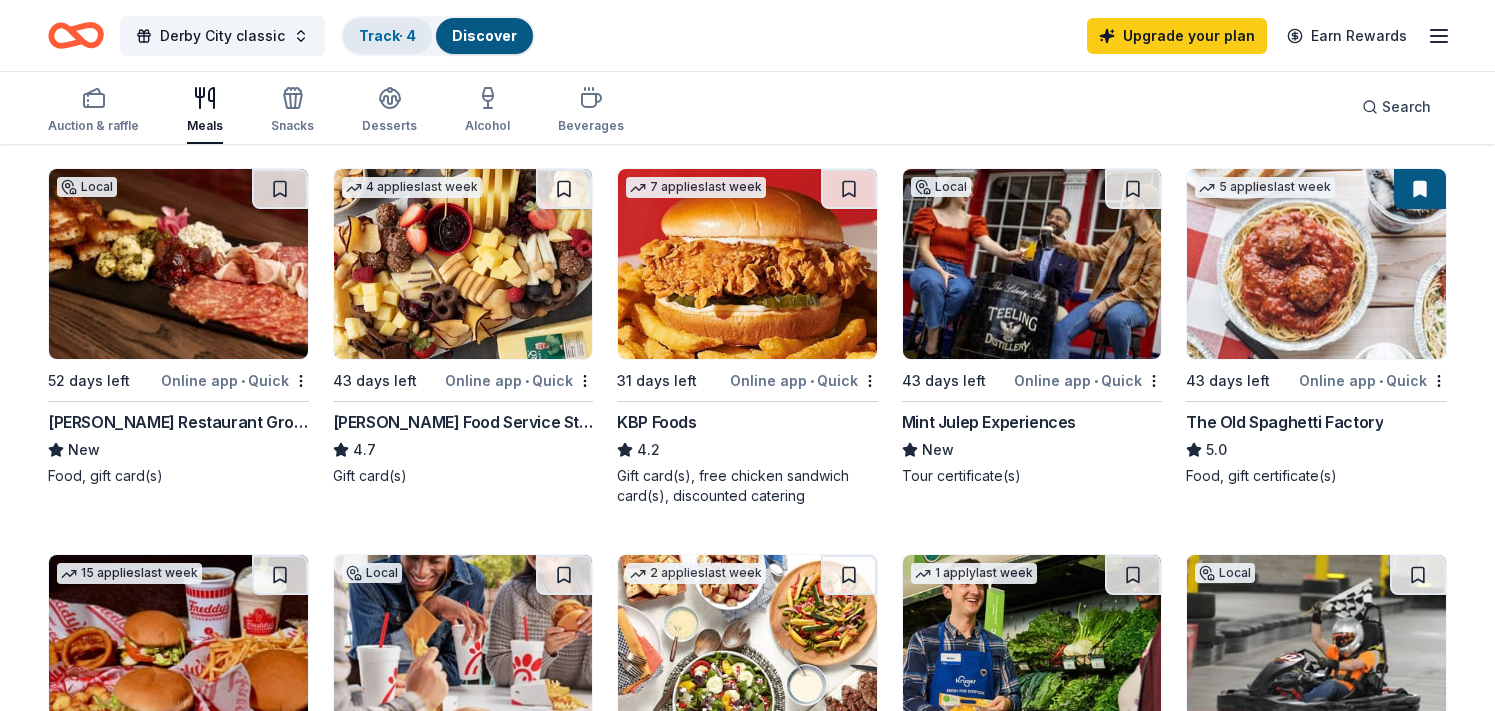 click on "Track  · 4" at bounding box center [387, 35] 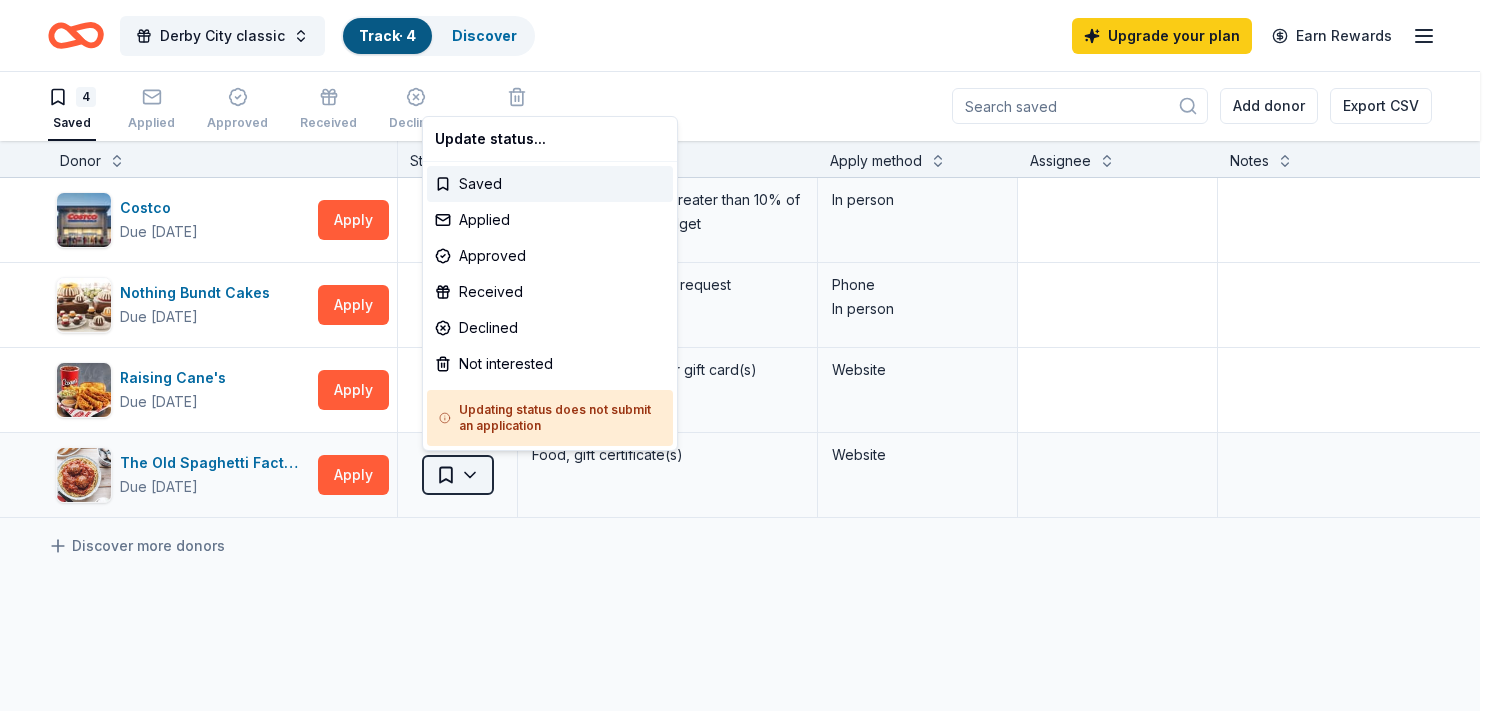 click on "Derby City classic Track  · 4 Discover Upgrade your plan Earn Rewards 4 Saved Applied Approved Received Declined Not interested Add donor Export CSV Donor Status Donation Apply method Assignee Notes Costco Due in 31 days Apply Saved Monetary grants, no greater than 10% of program's overall budget  In person Nothing Bundt Cakes Due in 43 days Apply Saved Donation depends on request Phone In person Raising Cane's  Due in 45 days Apply Saved Merchandise, food, or gift card(s) Website The Old Spaghetti Factory Due in 43 days Apply Saved Food, gift certificate(s) Website   Discover more donors Saved Update status... Saved Applied Approved Received Declined Not interested Updating status does not submit an application" at bounding box center [747, 354] 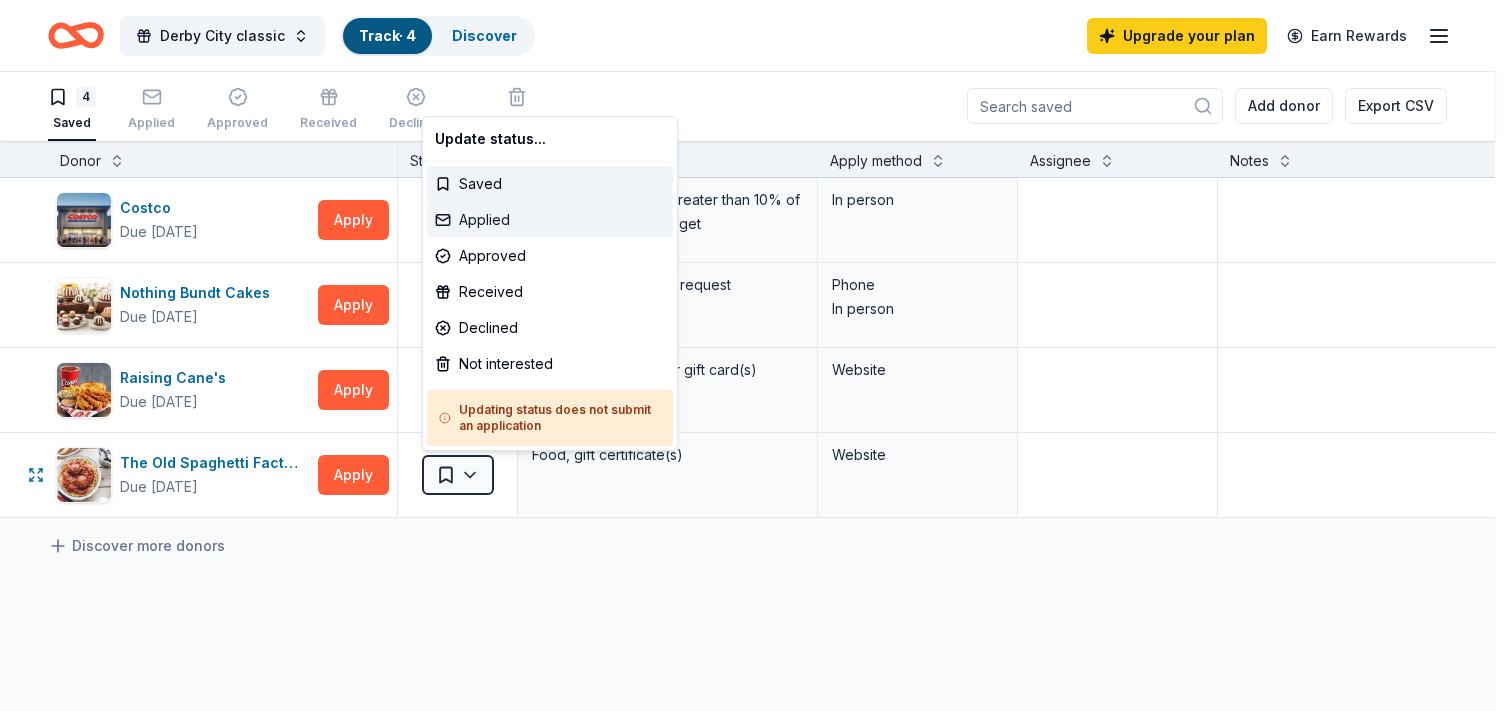 click on "Applied" at bounding box center [550, 220] 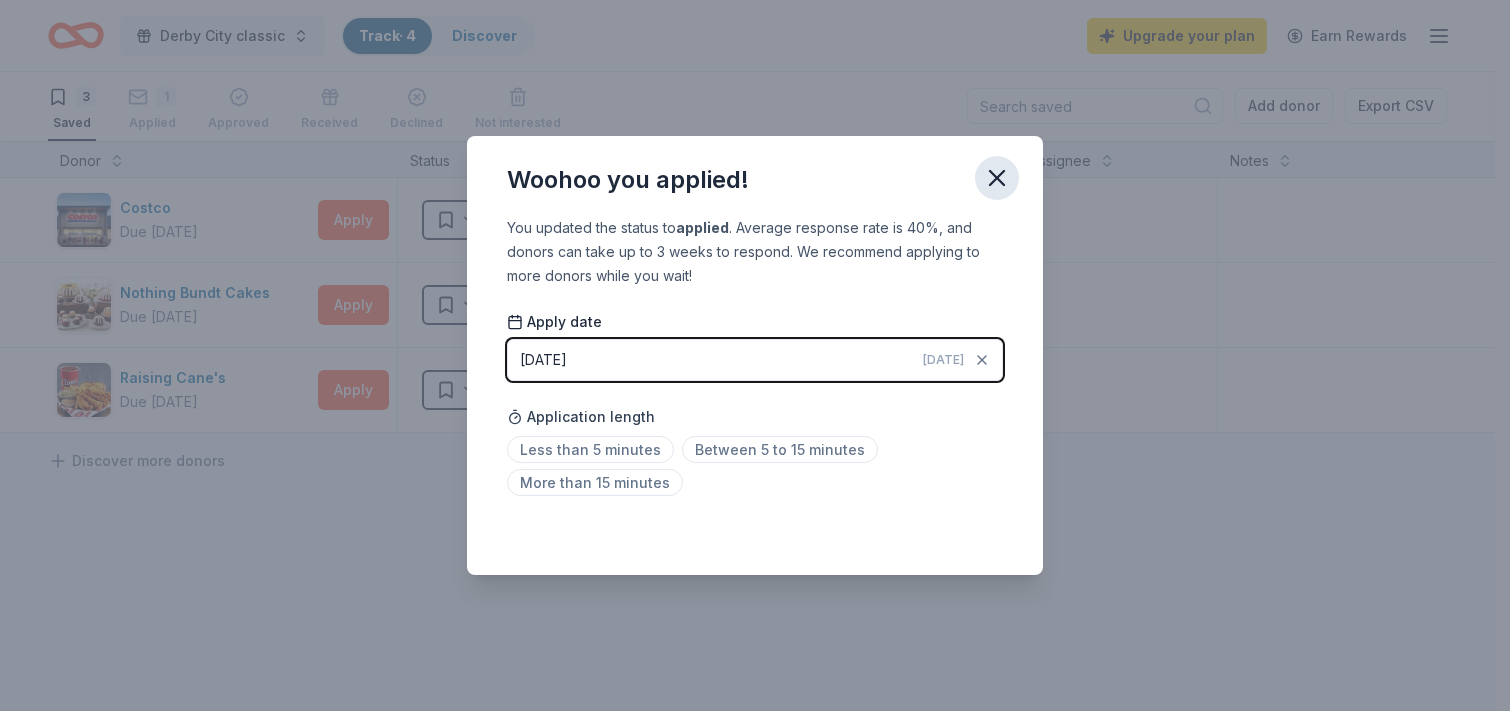 click 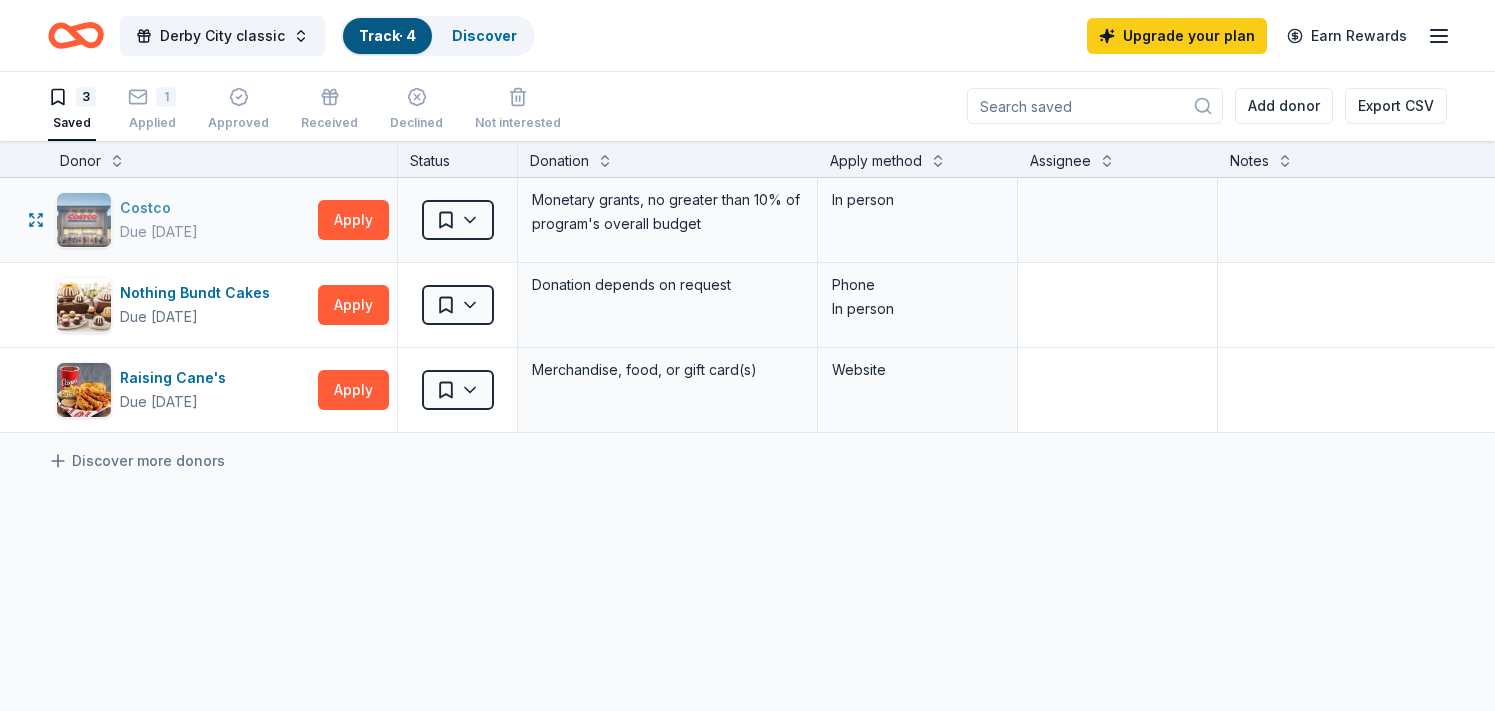 click on "Costco" at bounding box center (159, 208) 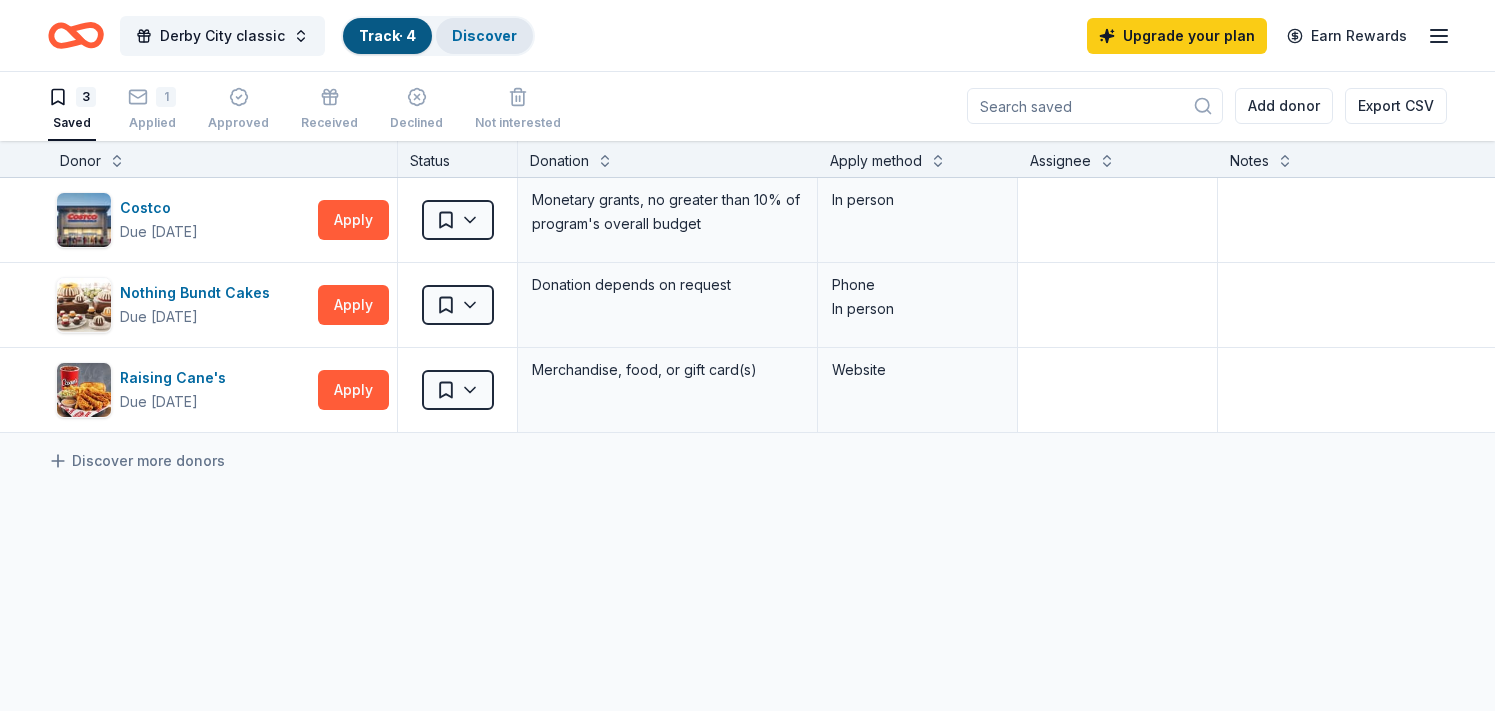scroll, scrollTop: 0, scrollLeft: 0, axis: both 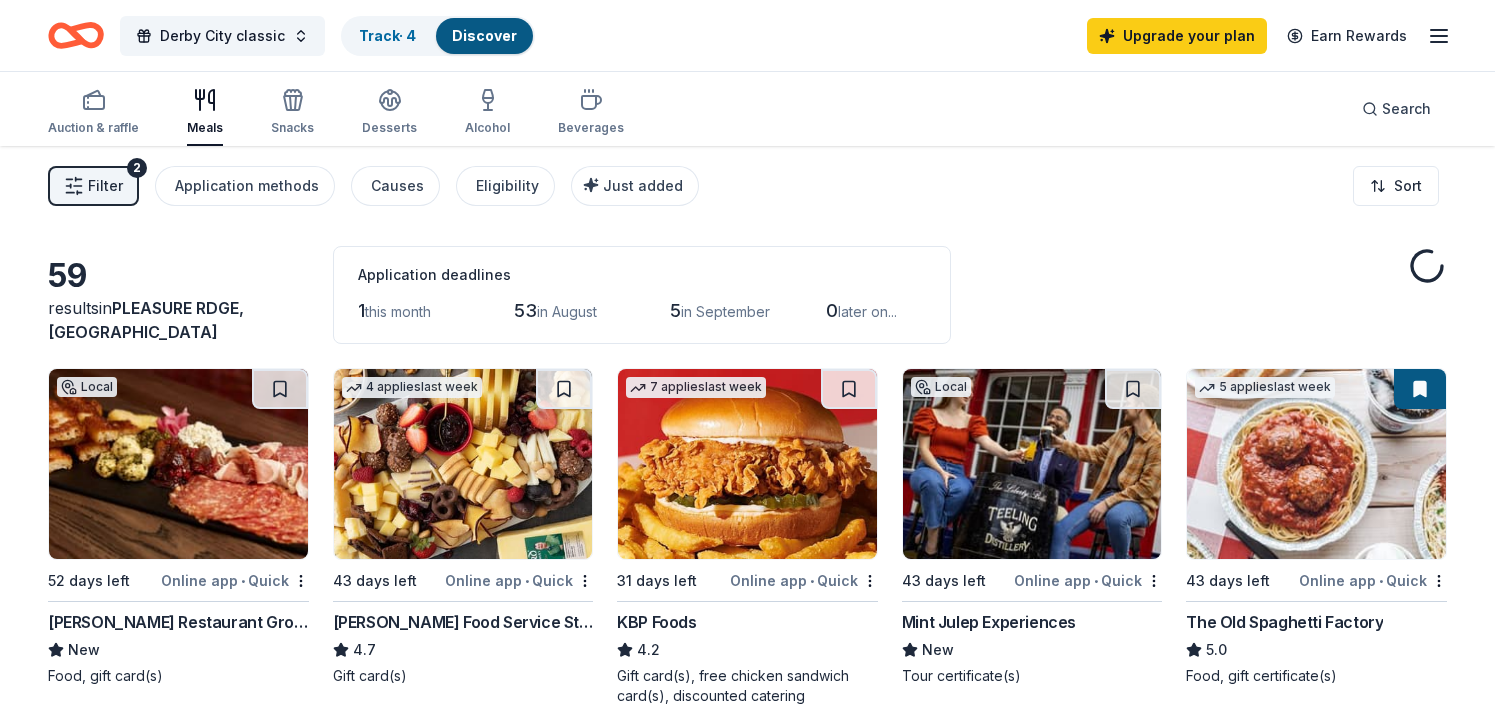 click on "Discover" at bounding box center [484, 35] 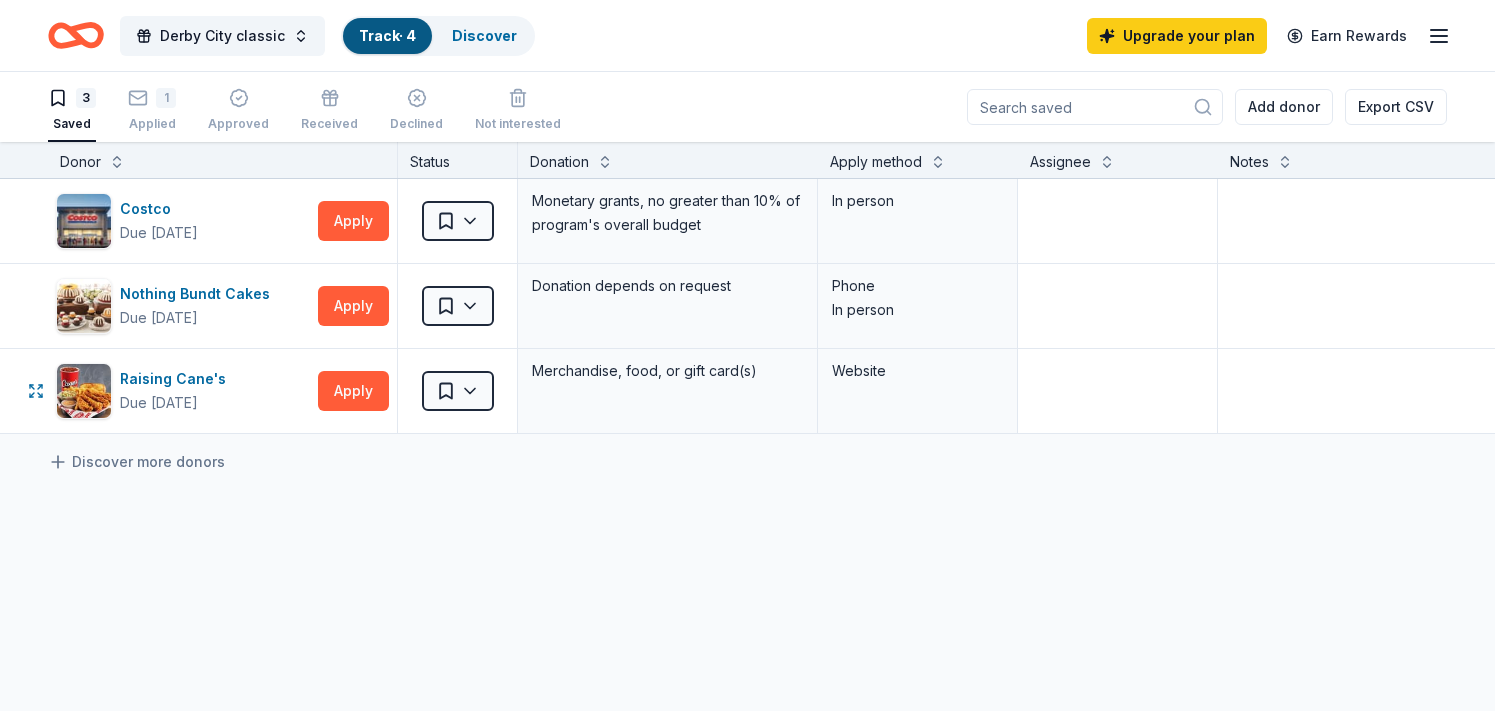 scroll, scrollTop: 1, scrollLeft: 0, axis: vertical 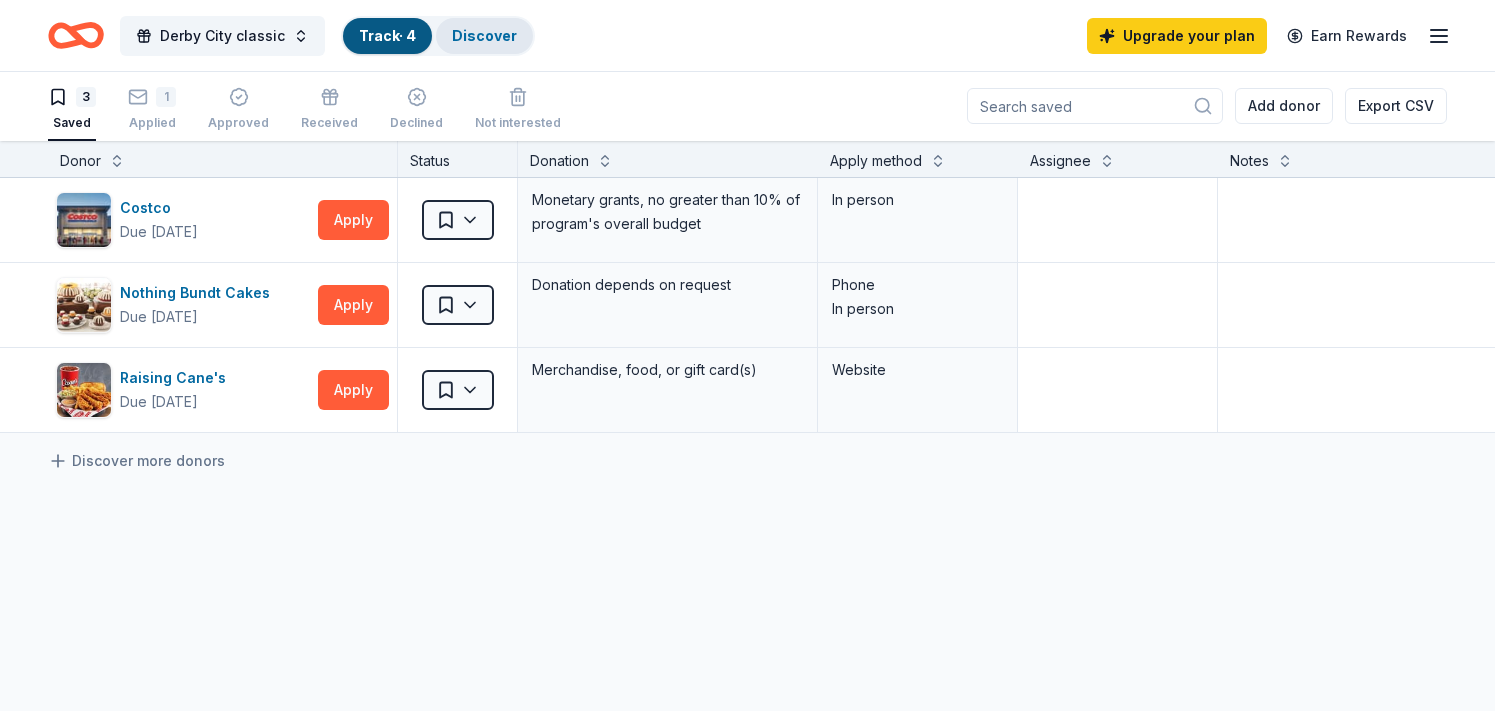 click on "Discover" at bounding box center [484, 35] 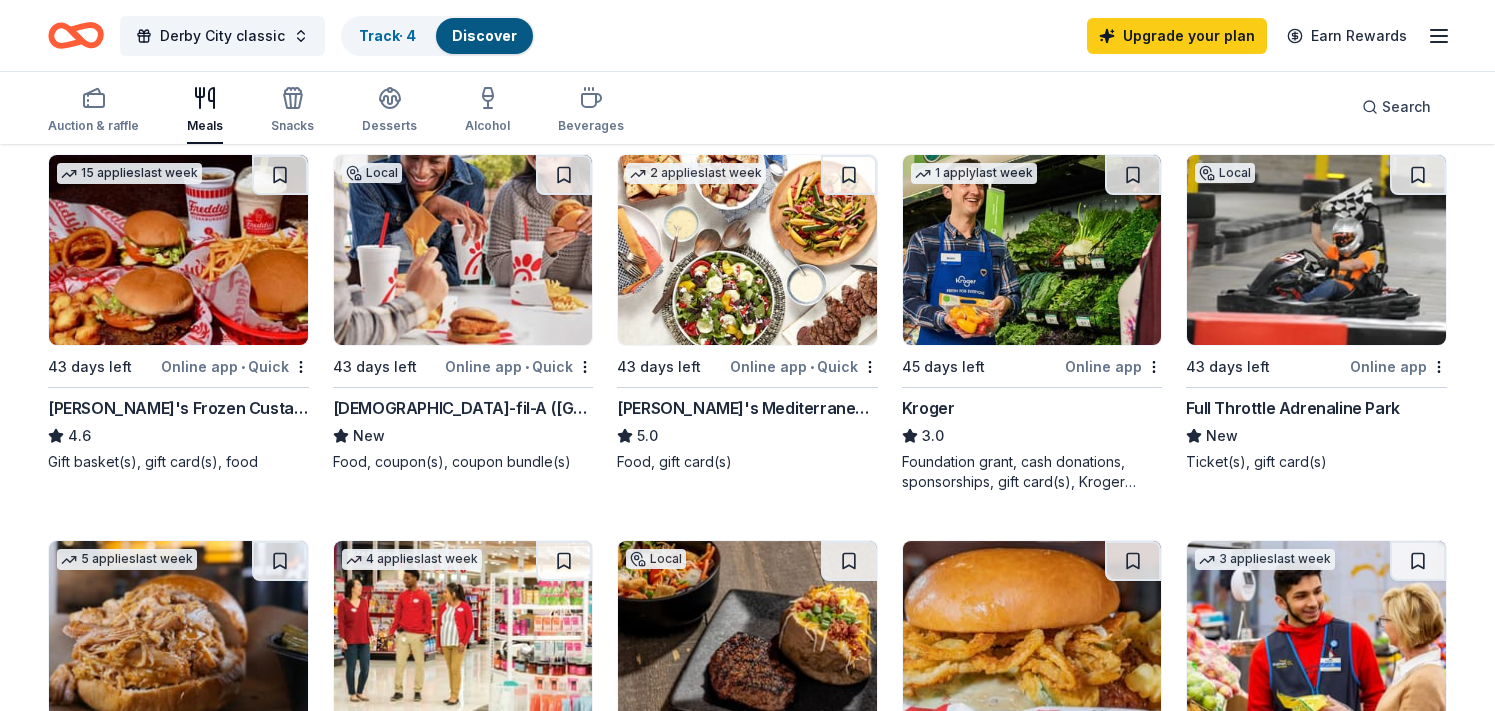 scroll, scrollTop: 700, scrollLeft: 0, axis: vertical 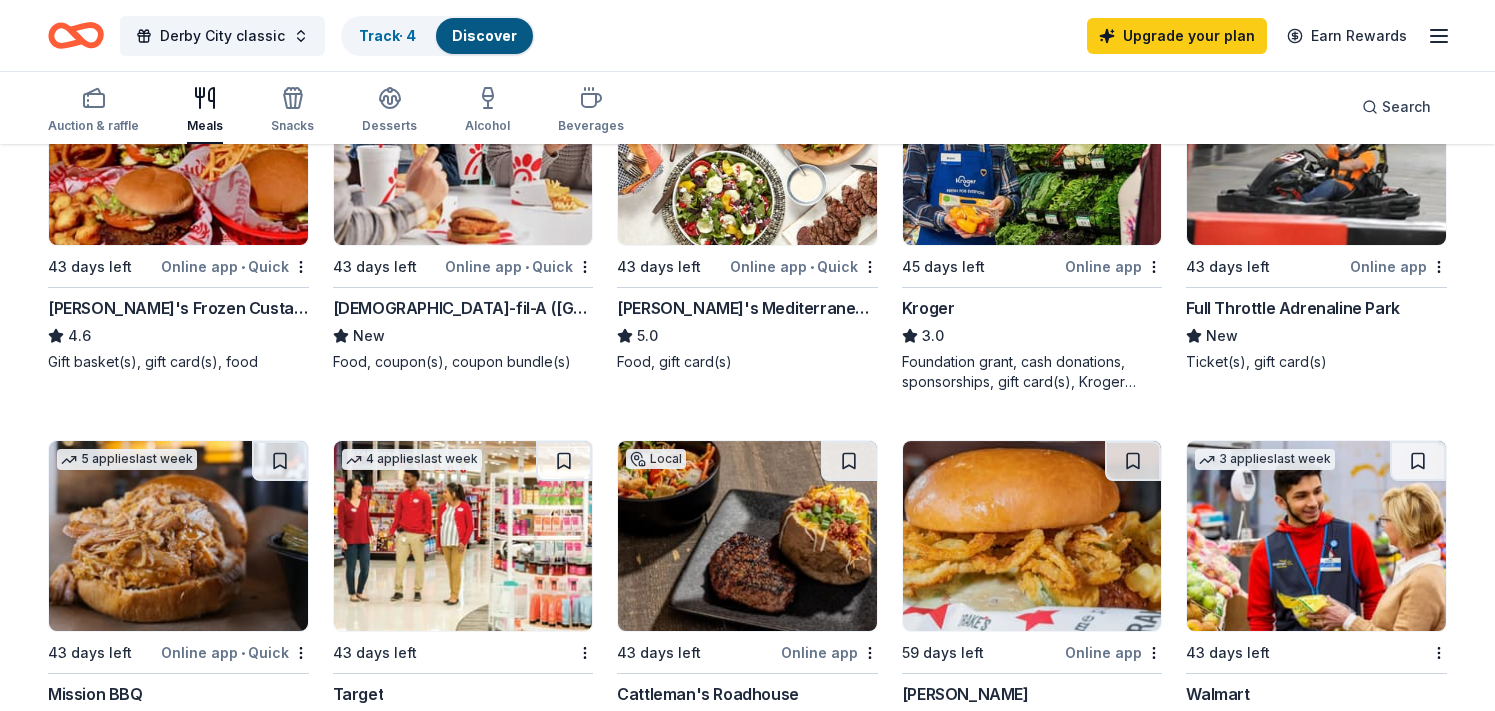 click on "Chick-fil-A (Louisville)" at bounding box center [463, 308] 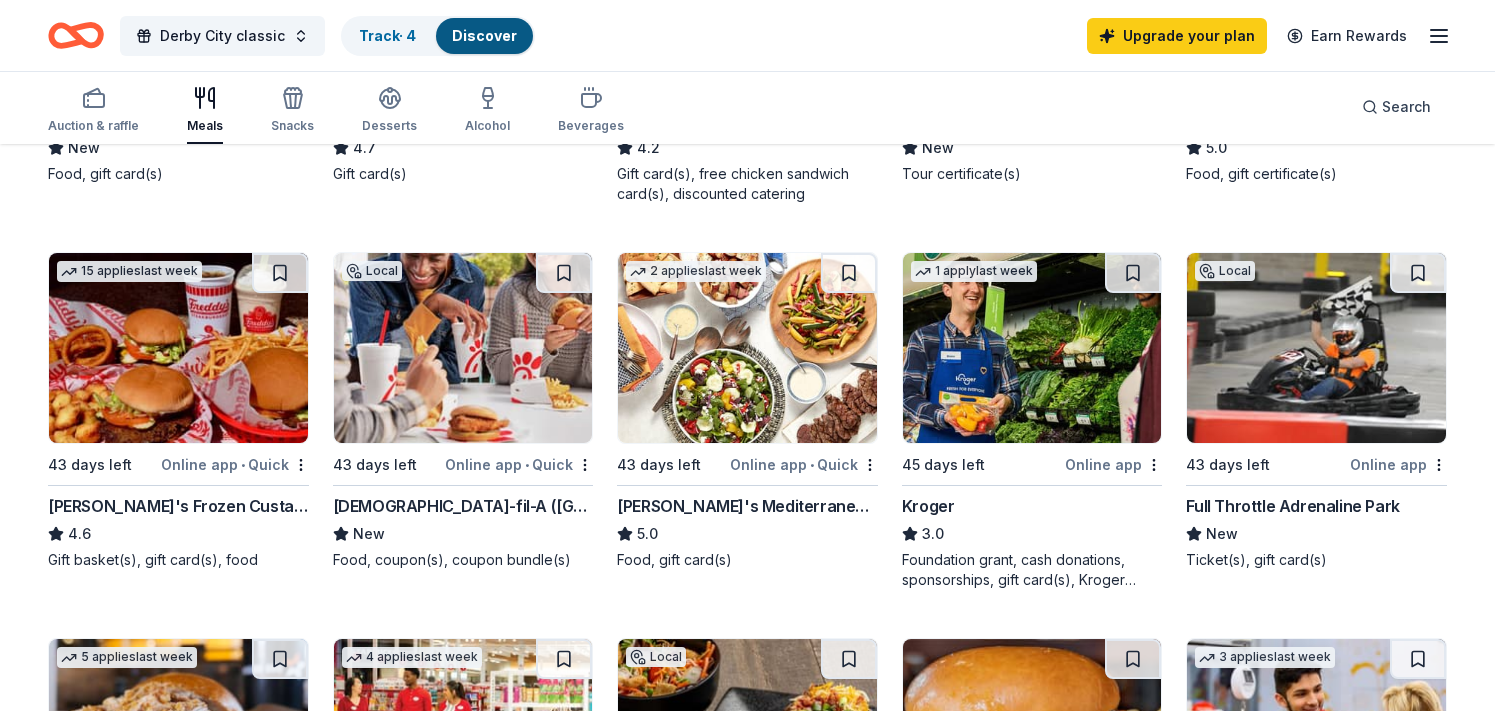 scroll, scrollTop: 500, scrollLeft: 0, axis: vertical 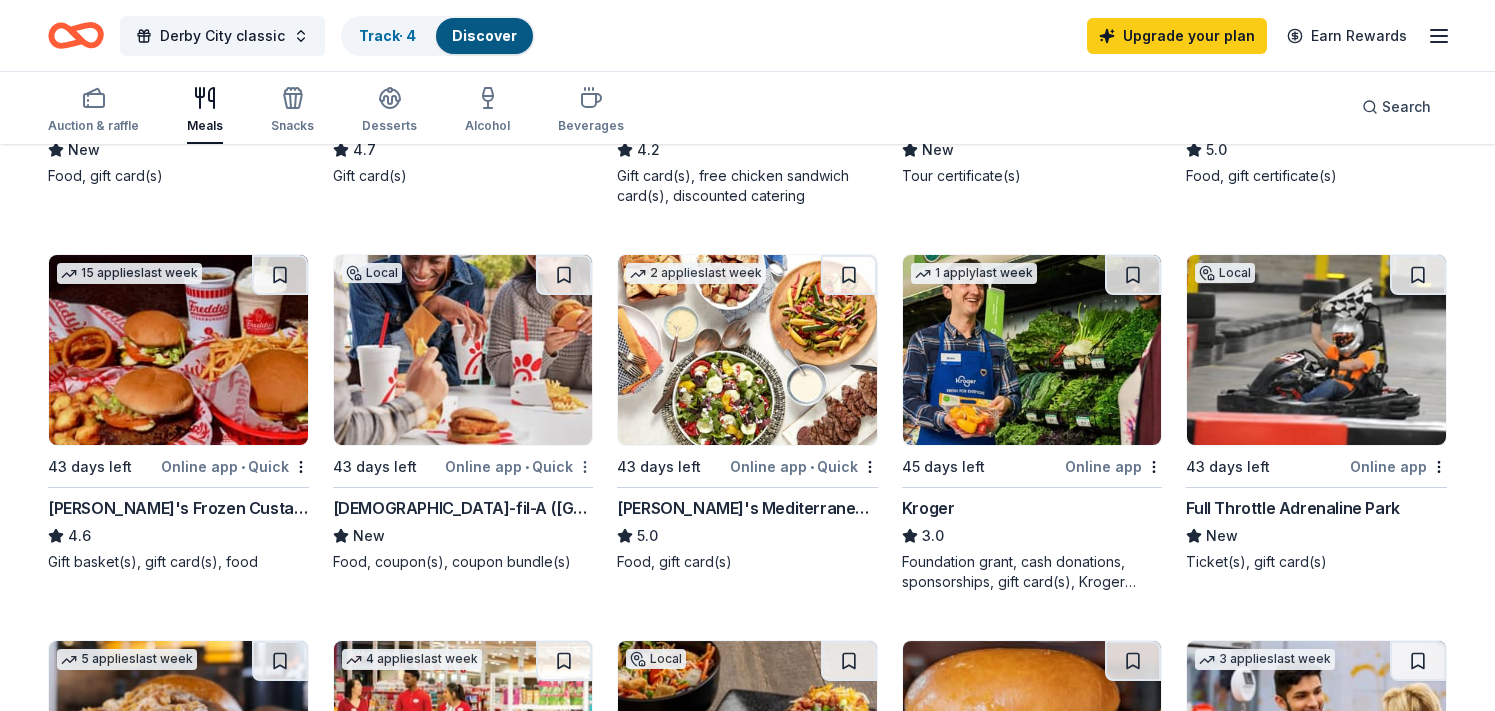 click on "Derby City classic Track  · 4 Discover Upgrade your plan Earn Rewards Auction & raffle Meals Snacks Desserts Alcohol Beverages Search Filter 2 Application methods Causes Eligibility Just added Sort 59 results  in  PLEASURE RDGE, KY Application deadlines 1  this month 53  in August 5  in September 0  later on... Local 52 days left Online app • Quick Cunningham Restaurant Group New Food, gift card(s) 4   applies  last week 43 days left Online app • Quick Gordon Food Service Store 4.7 Gift card(s) 7   applies  last week 31 days left Online app • Quick KBP Foods 4.2 Gift card(s), free chicken sandwich card(s), discounted catering Local 43 days left Online app • Quick Mint Julep Experiences New Tour certificate(s) 5   applies  last week 43 days left Online app • Quick The Old Spaghetti Factory 5.0 Food, gift certificate(s) 15   applies  last week 43 days left Online app • Quick Freddy's Frozen Custard & Steakburgers 4.6 Gift basket(s), gift card(s), food Local 43 days left Online app • Quick New 2" at bounding box center (747, -145) 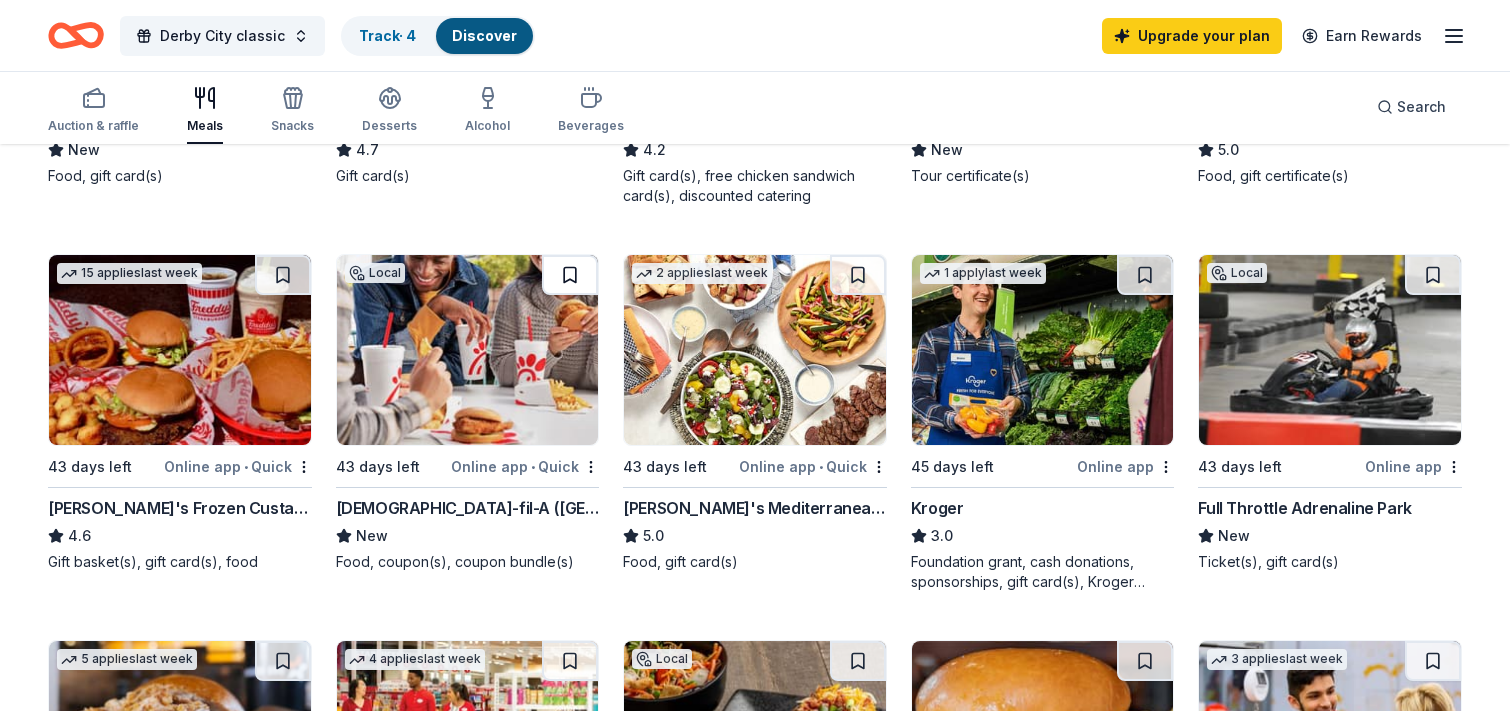 click on "Derby City classic Track  · 4 Discover Upgrade your plan Earn Rewards Auction & raffle Meals Snacks Desserts Alcohol Beverages Search Filter 2 Application methods Causes Eligibility Just added Sort 59 results  in  PLEASURE RDGE, KY Application deadlines 1  this month 53  in August 5  in September 0  later on... Local 52 days left Online app • Quick Cunningham Restaurant Group New Food, gift card(s) 4   applies  last week 43 days left Online app • Quick Gordon Food Service Store 4.7 Gift card(s) 7   applies  last week 31 days left Online app • Quick KBP Foods 4.2 Gift card(s), free chicken sandwich card(s), discounted catering Local 43 days left Online app • Quick Mint Julep Experiences New Tour certificate(s) 5   applies  last week 43 days left Online app • Quick The Old Spaghetti Factory 5.0 Food, gift certificate(s) 15   applies  last week 43 days left Online app • Quick Freddy's Frozen Custard & Steakburgers 4.6 Gift basket(s), gift card(s), food Local 43 days left Online app • Quick New 2" at bounding box center [755, -145] 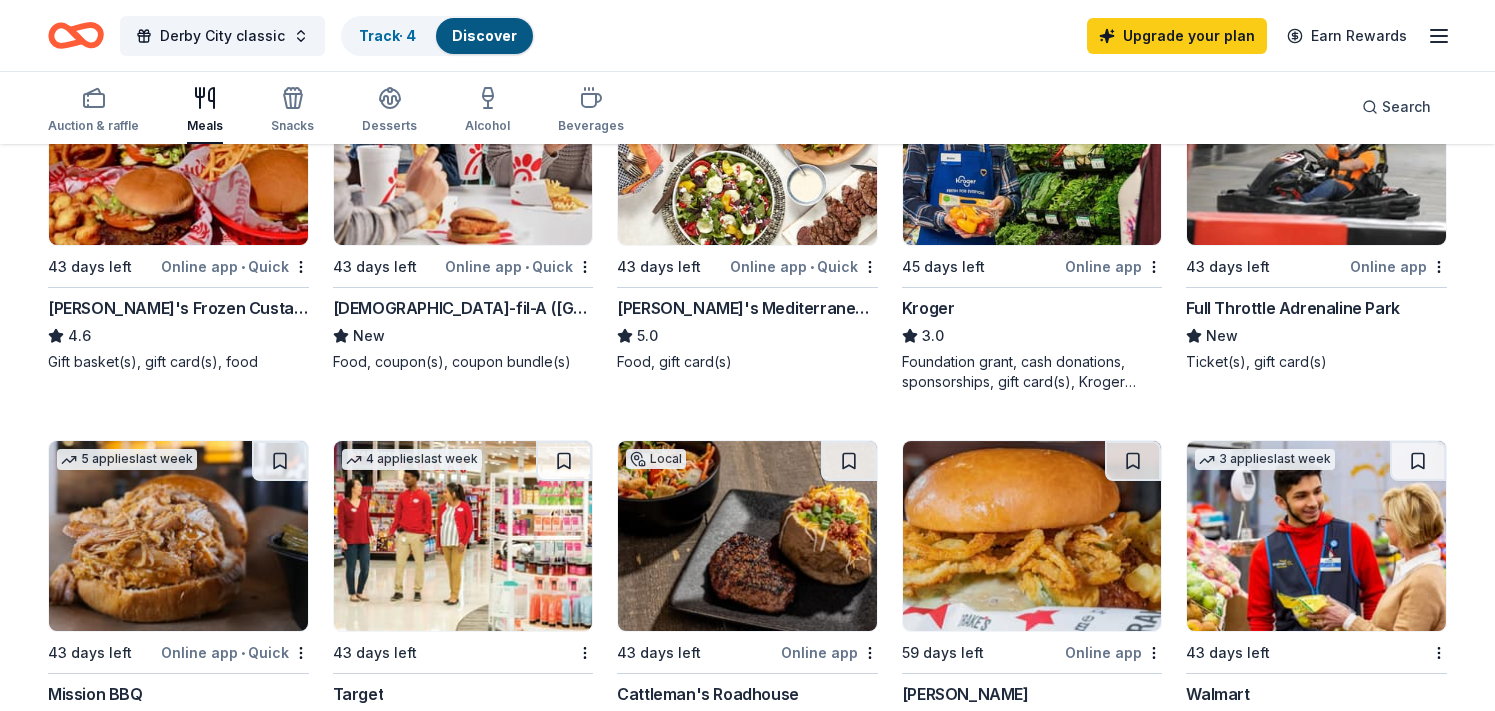 scroll, scrollTop: 900, scrollLeft: 0, axis: vertical 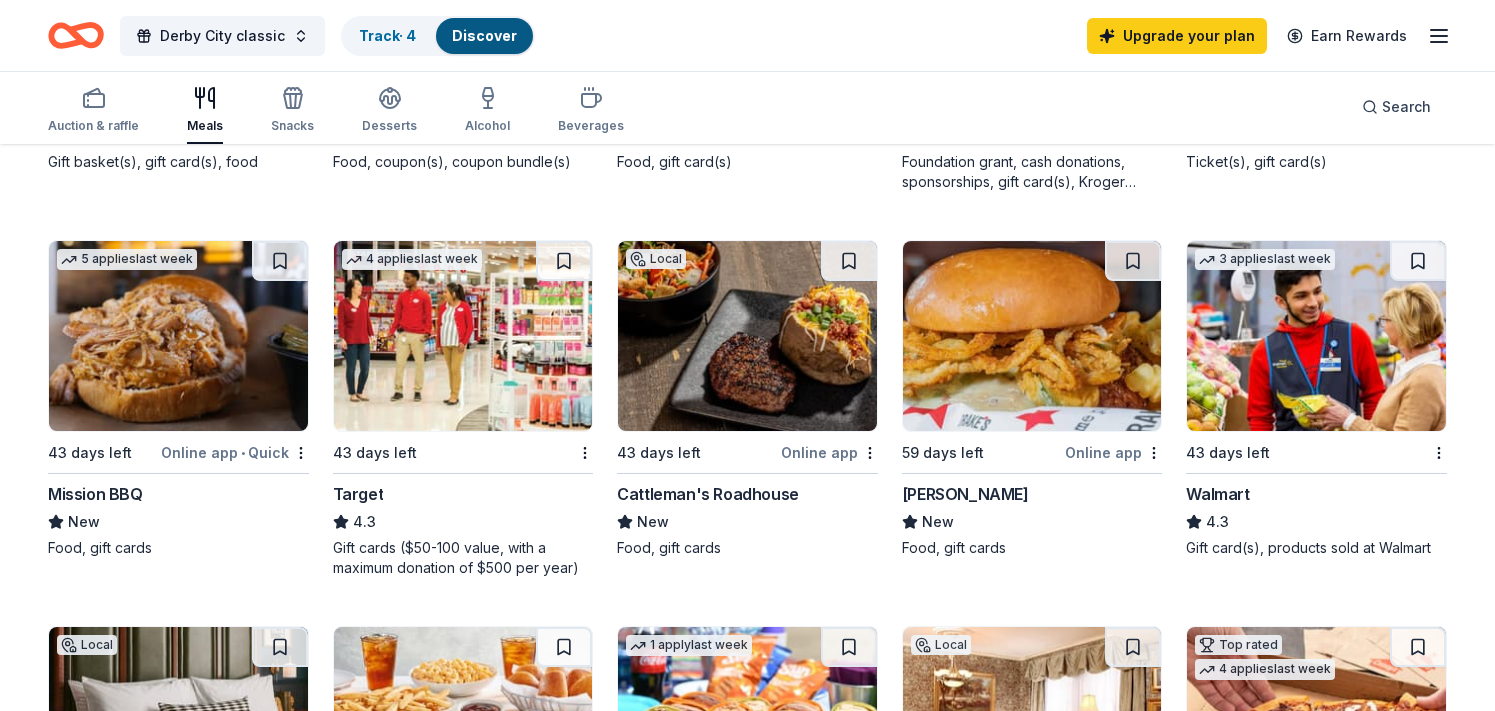 click at bounding box center (178, 336) 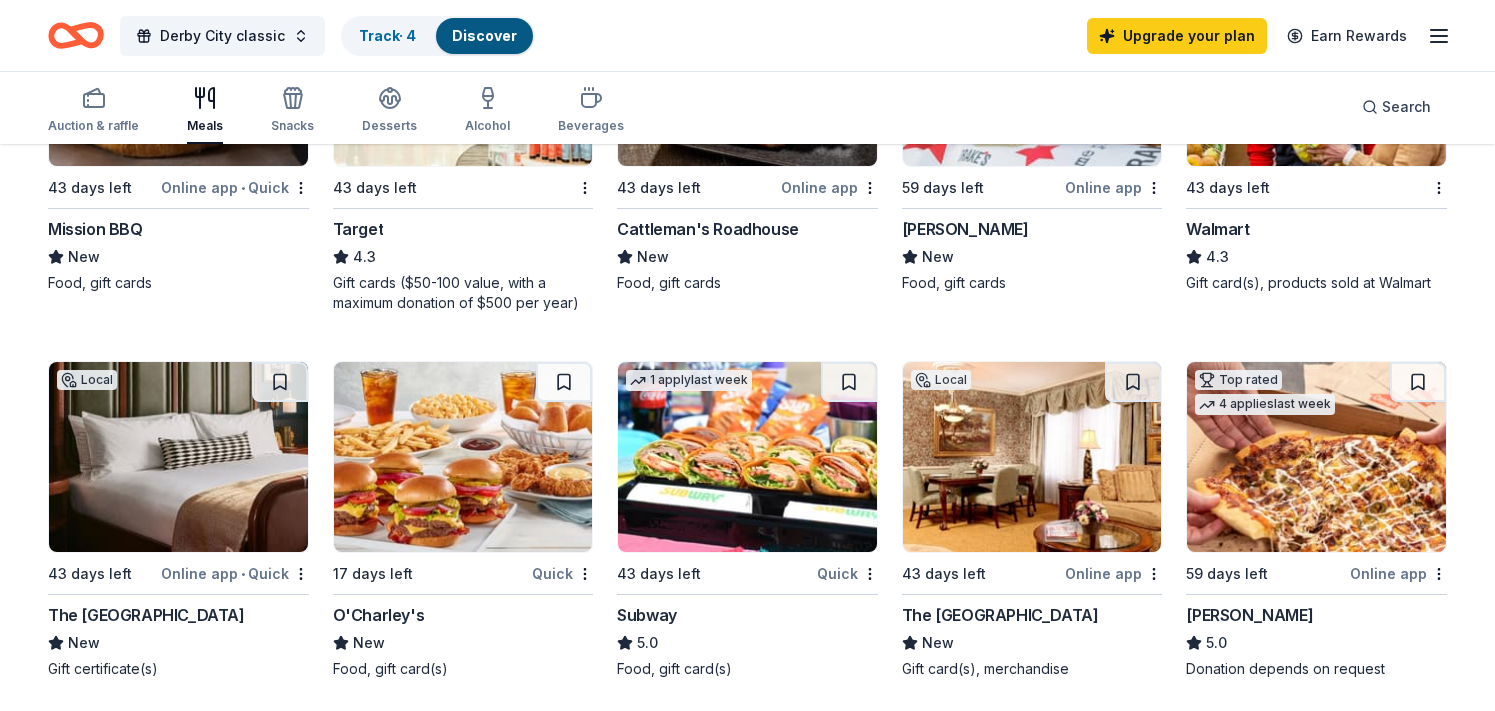 scroll, scrollTop: 1200, scrollLeft: 0, axis: vertical 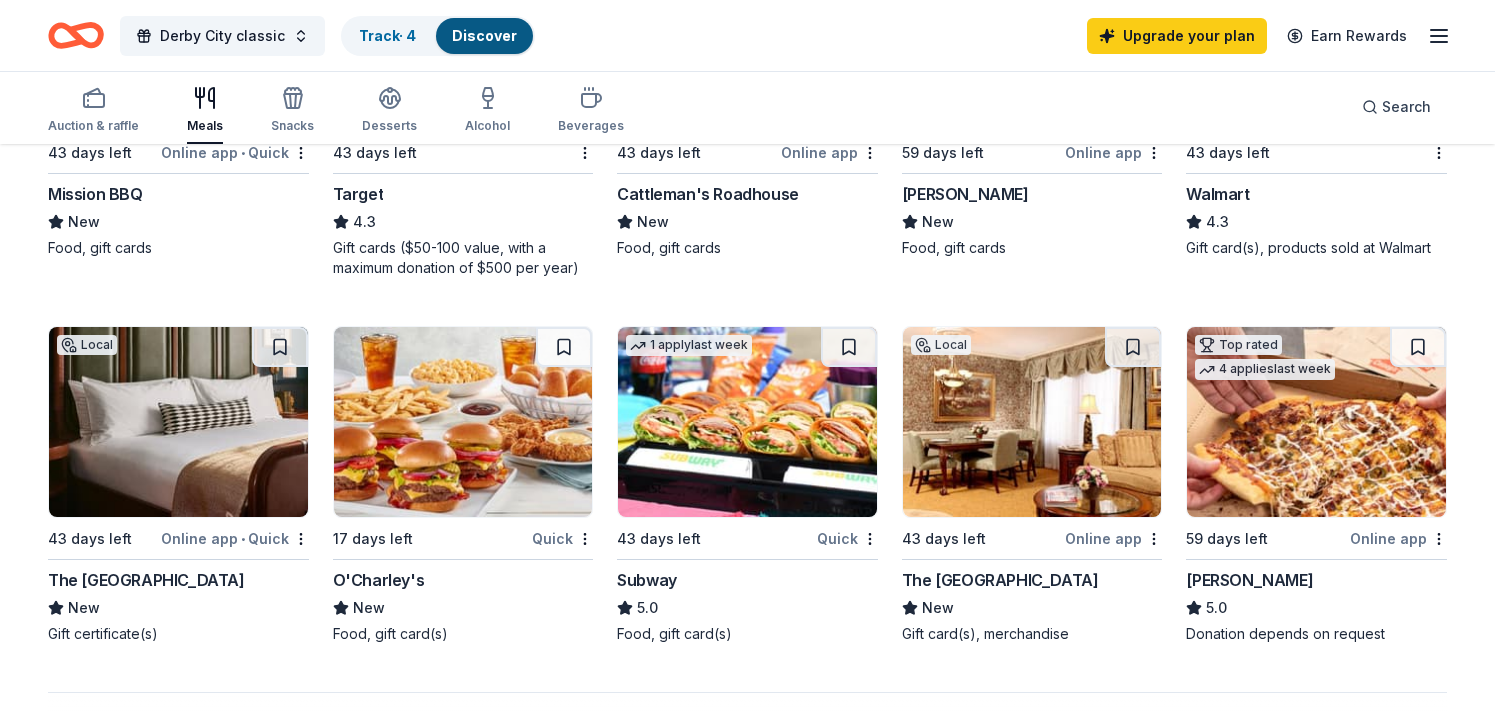 click on "1   apply  last week 43 days left Quick Subway 5.0 Food, gift card(s)" at bounding box center [747, 485] 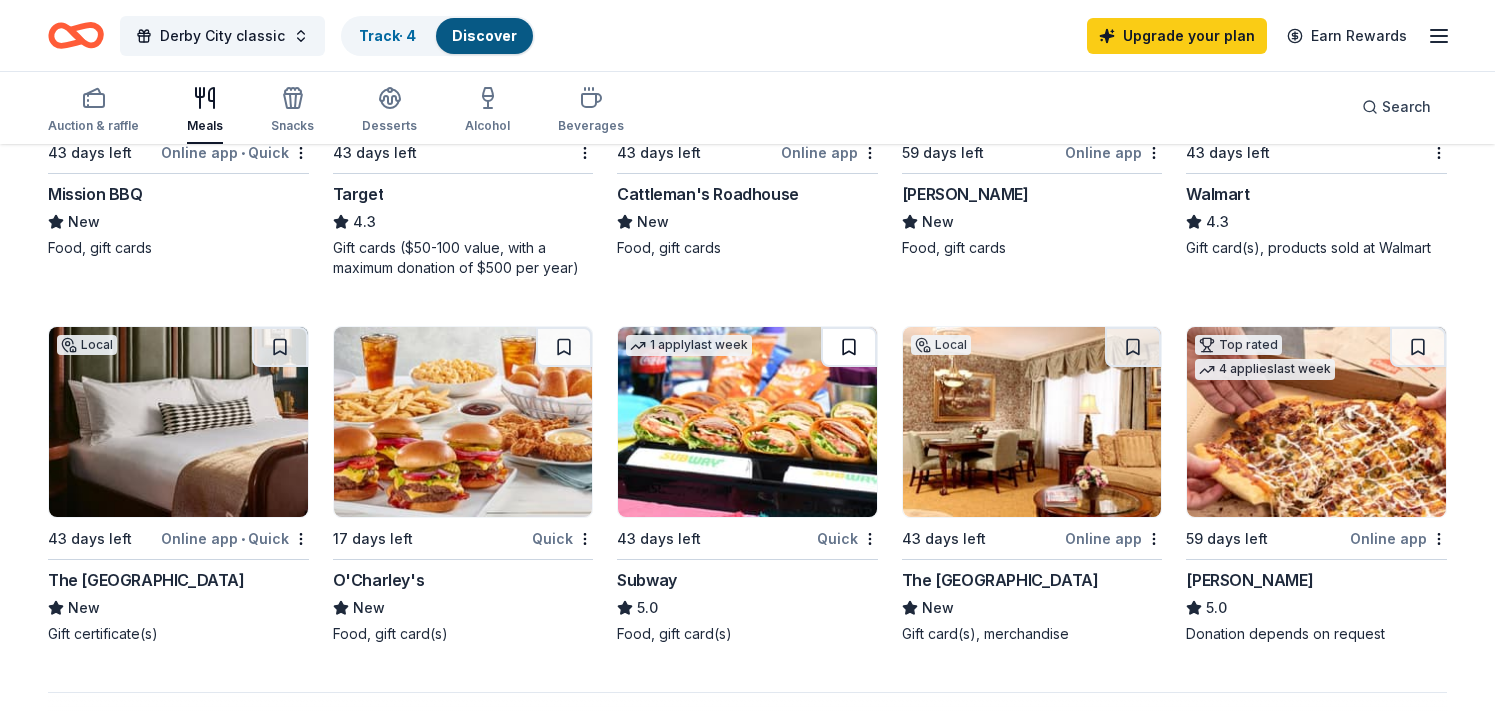 click at bounding box center [849, 347] 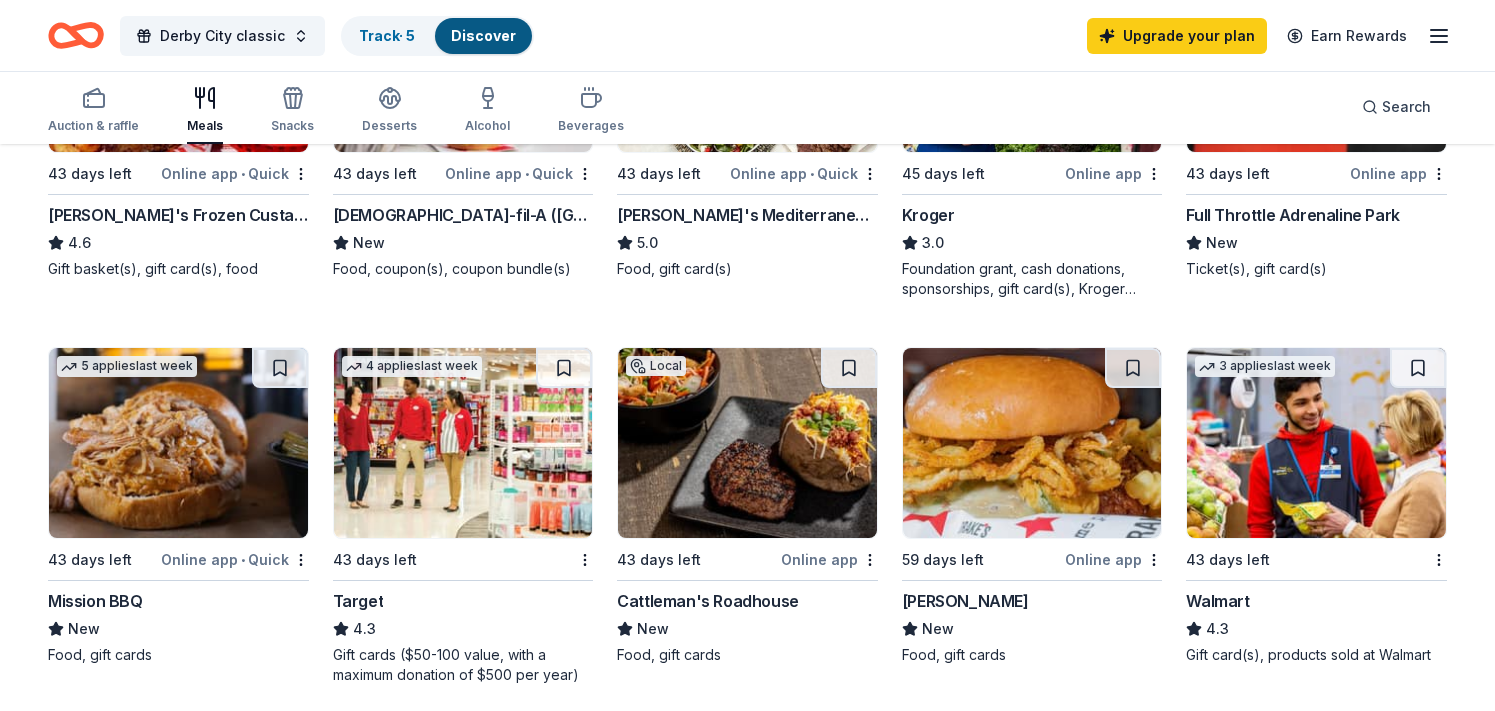 scroll, scrollTop: 783, scrollLeft: 0, axis: vertical 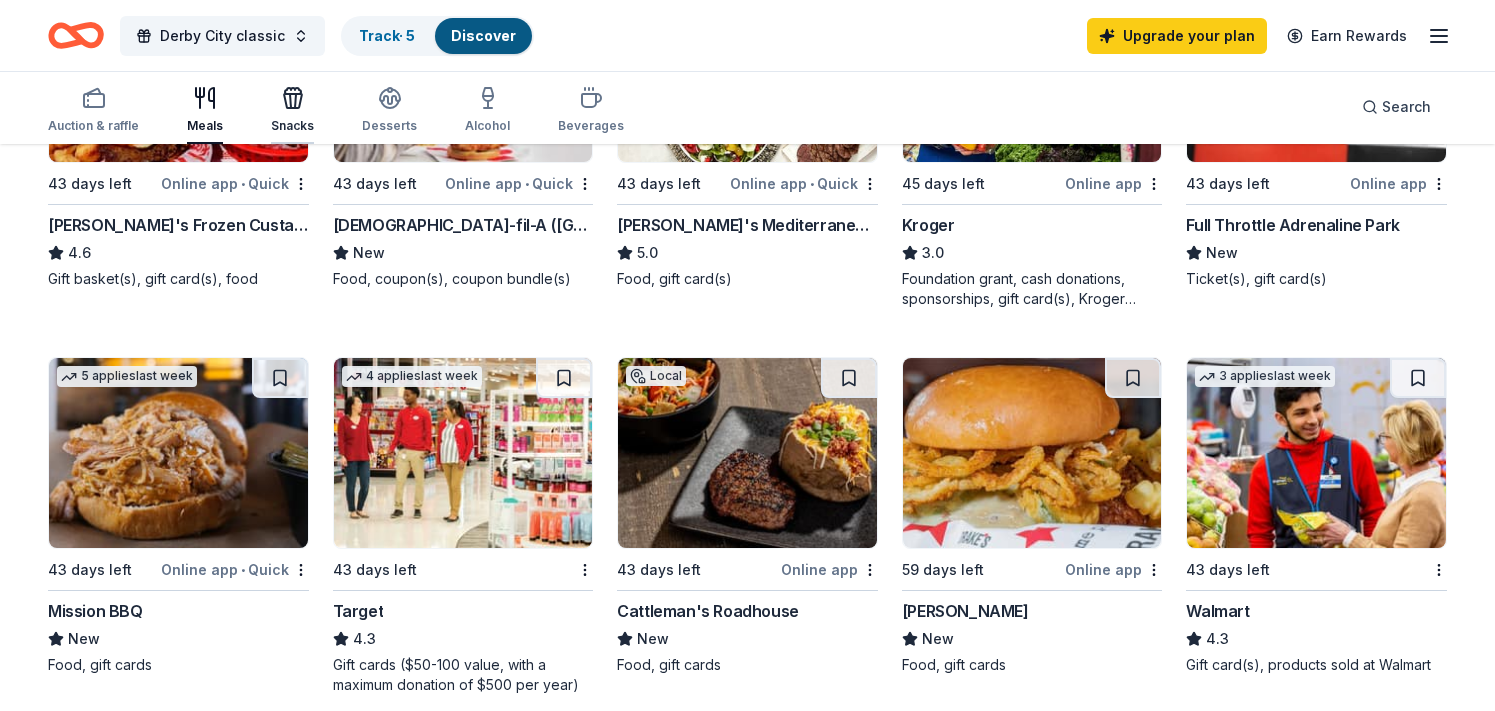 click 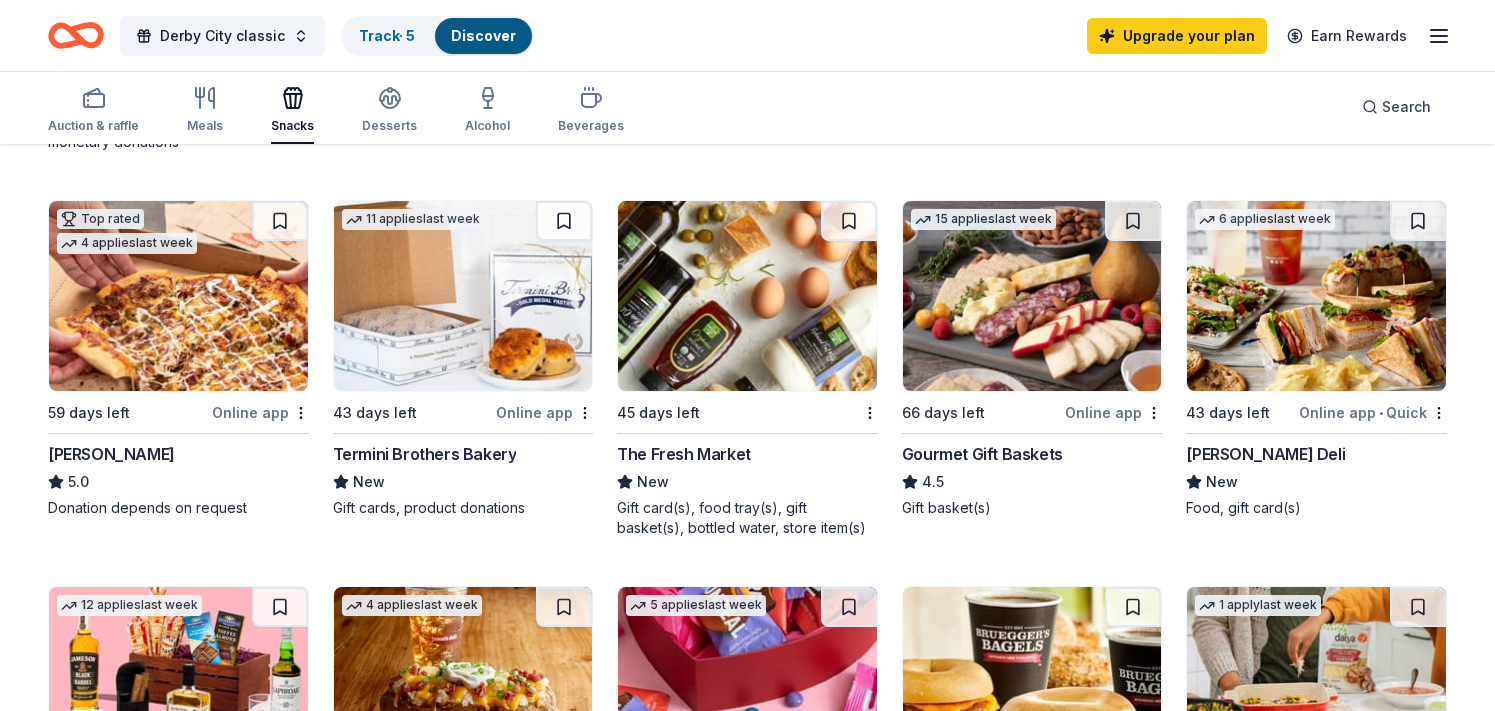 scroll, scrollTop: 600, scrollLeft: 0, axis: vertical 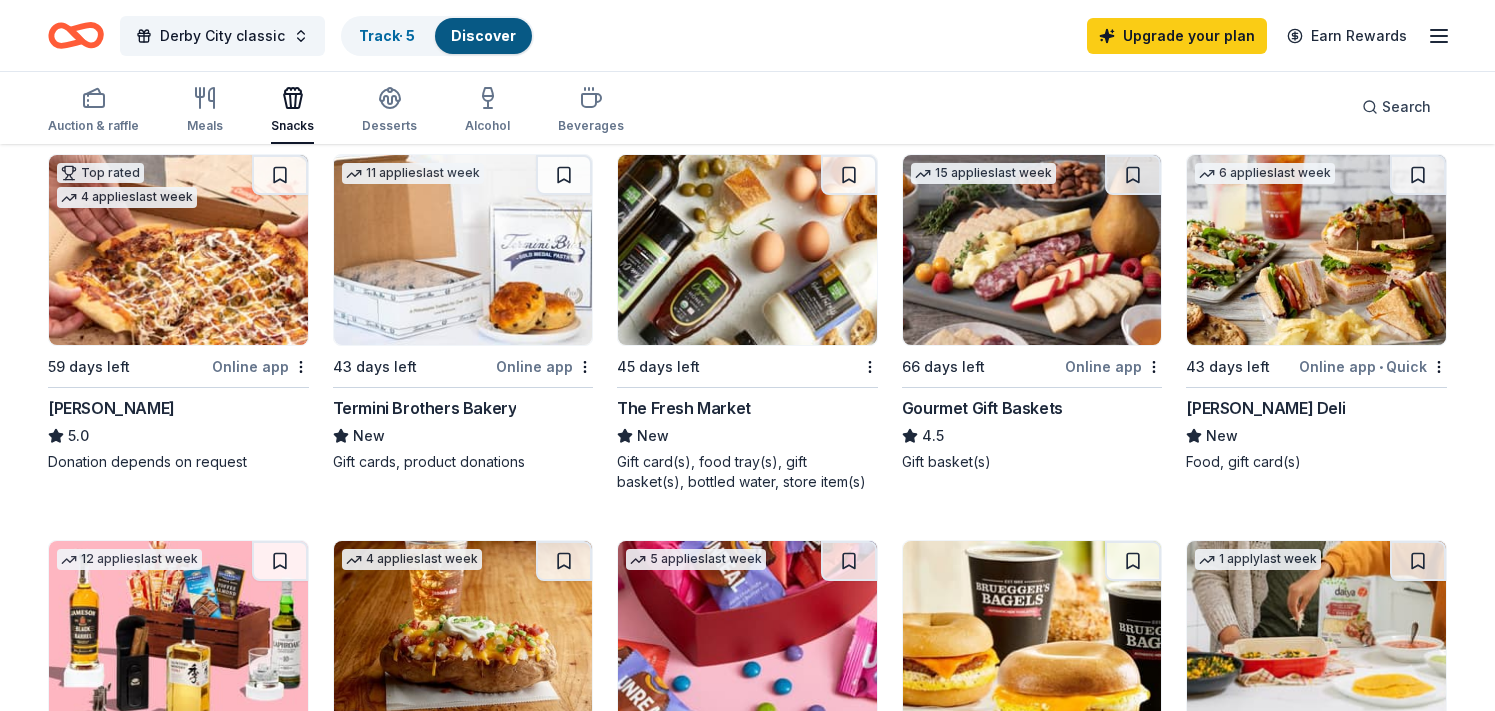 click at bounding box center [1316, 250] 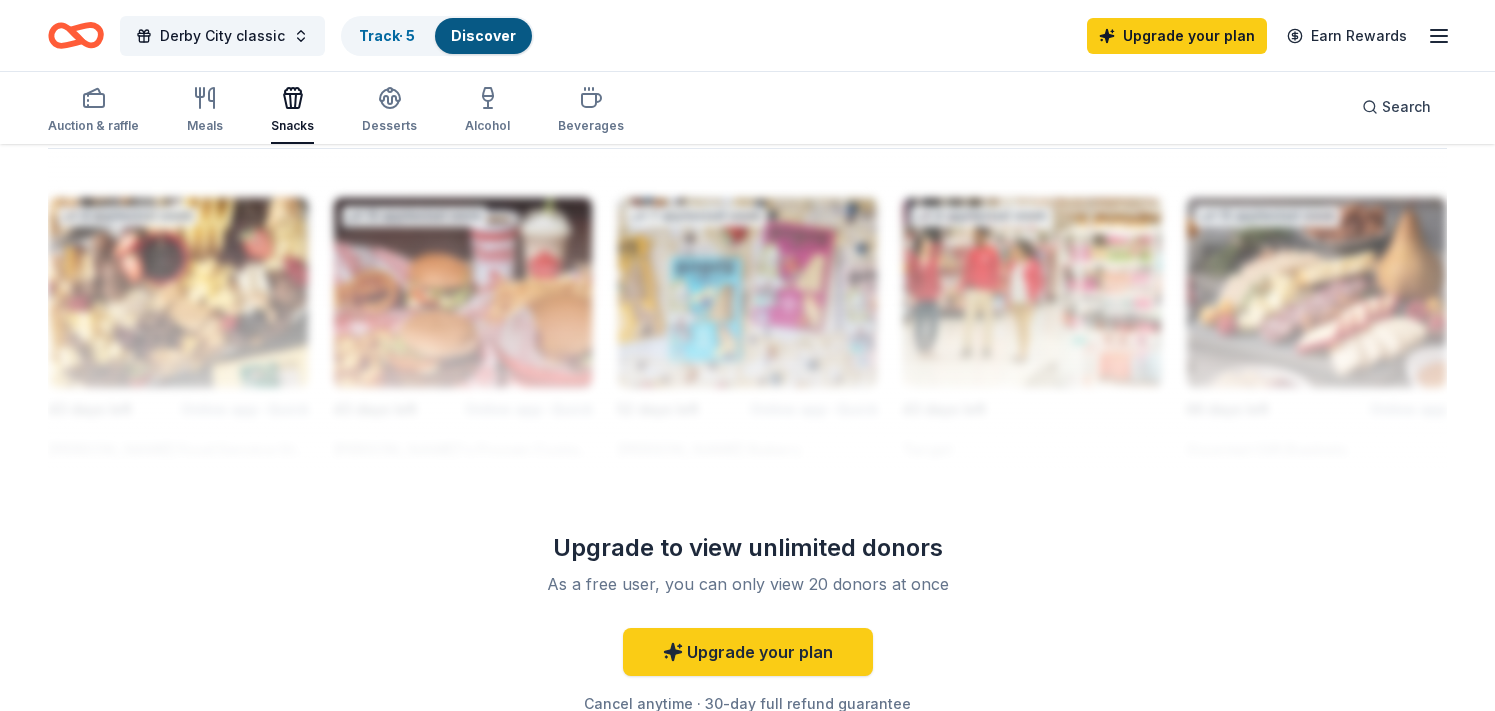 scroll, scrollTop: 1800, scrollLeft: 0, axis: vertical 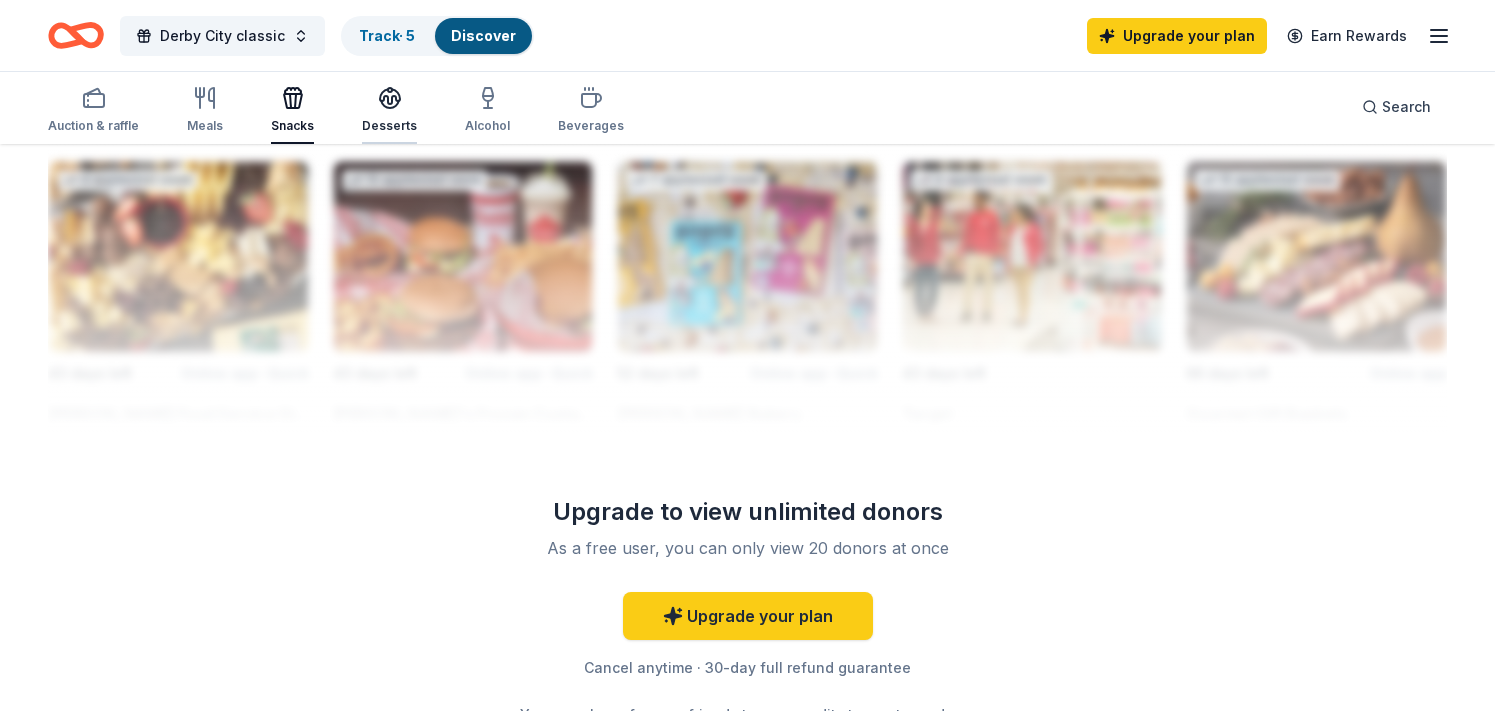click 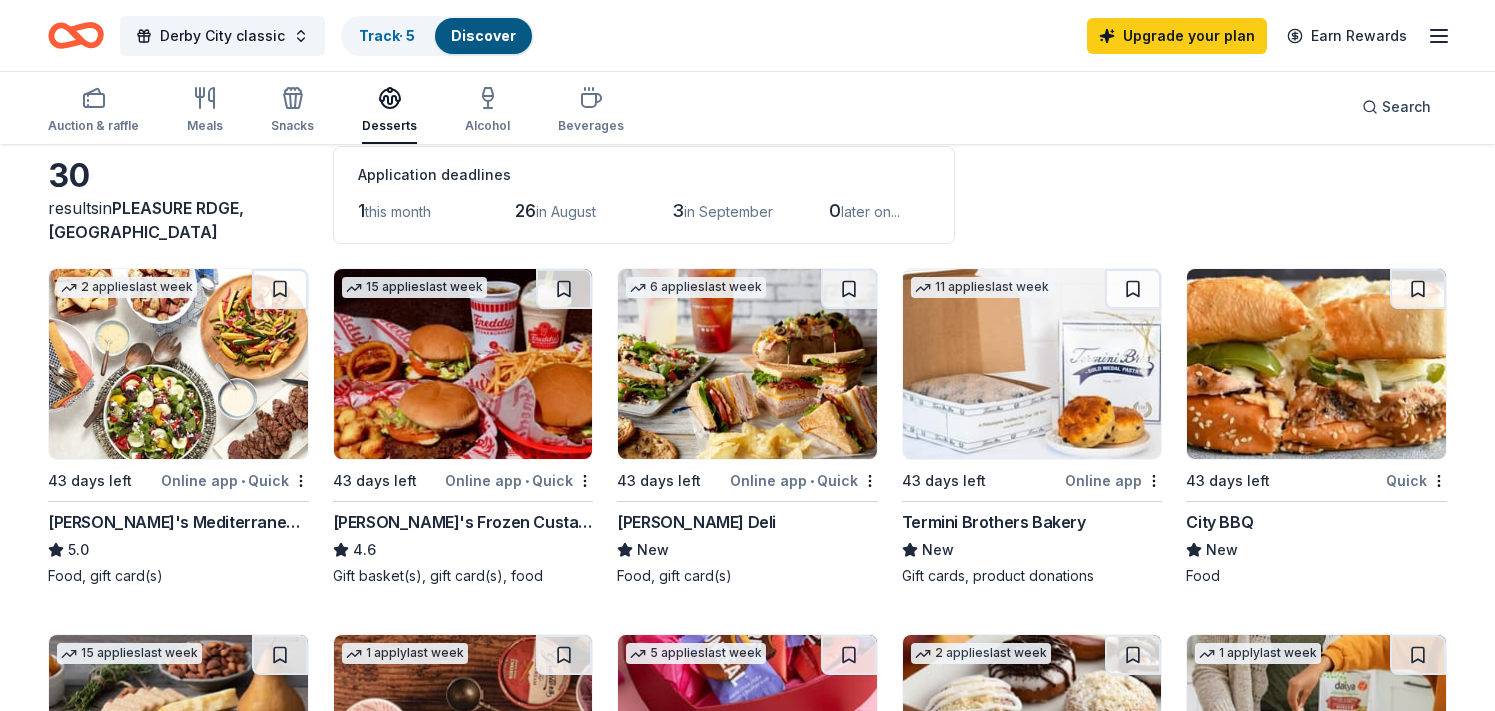 scroll, scrollTop: 200, scrollLeft: 0, axis: vertical 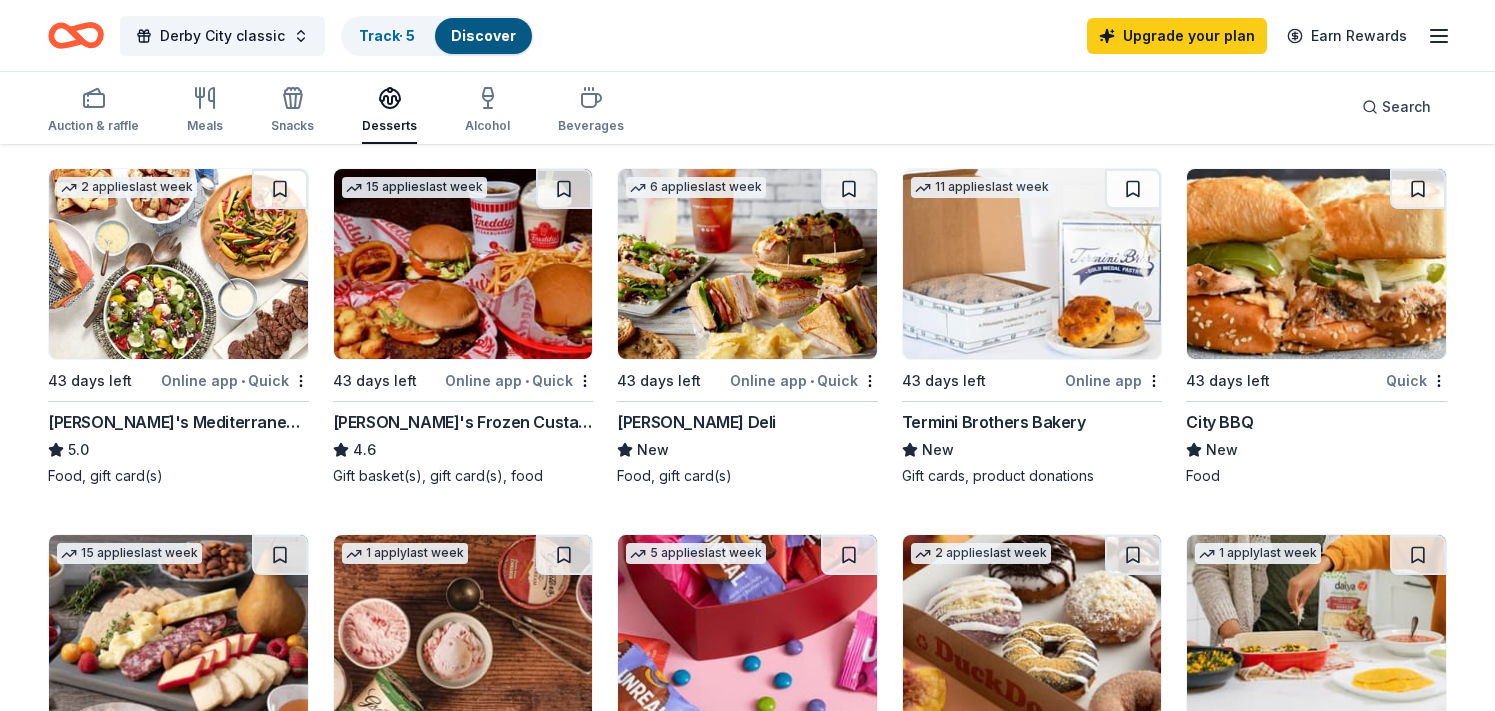 click at bounding box center [1316, 264] 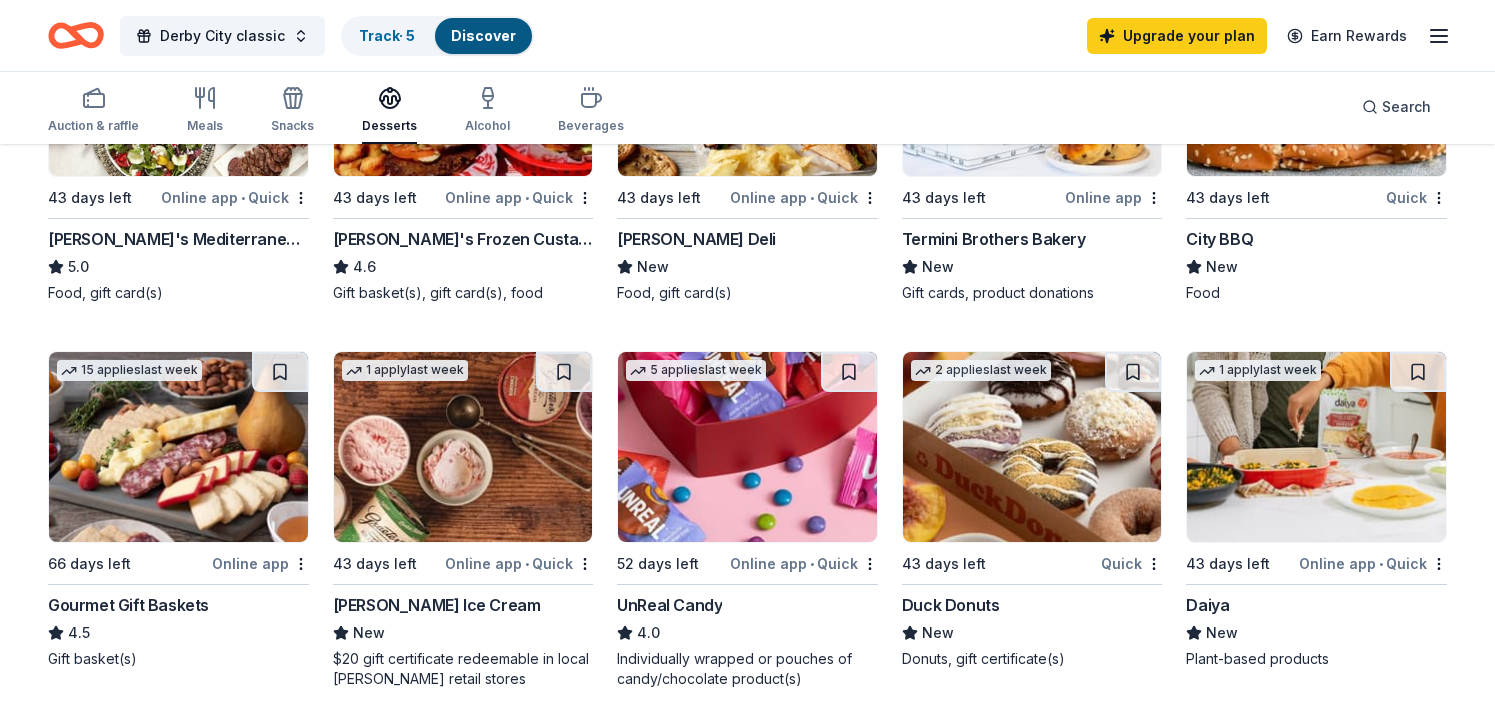 scroll, scrollTop: 0, scrollLeft: 0, axis: both 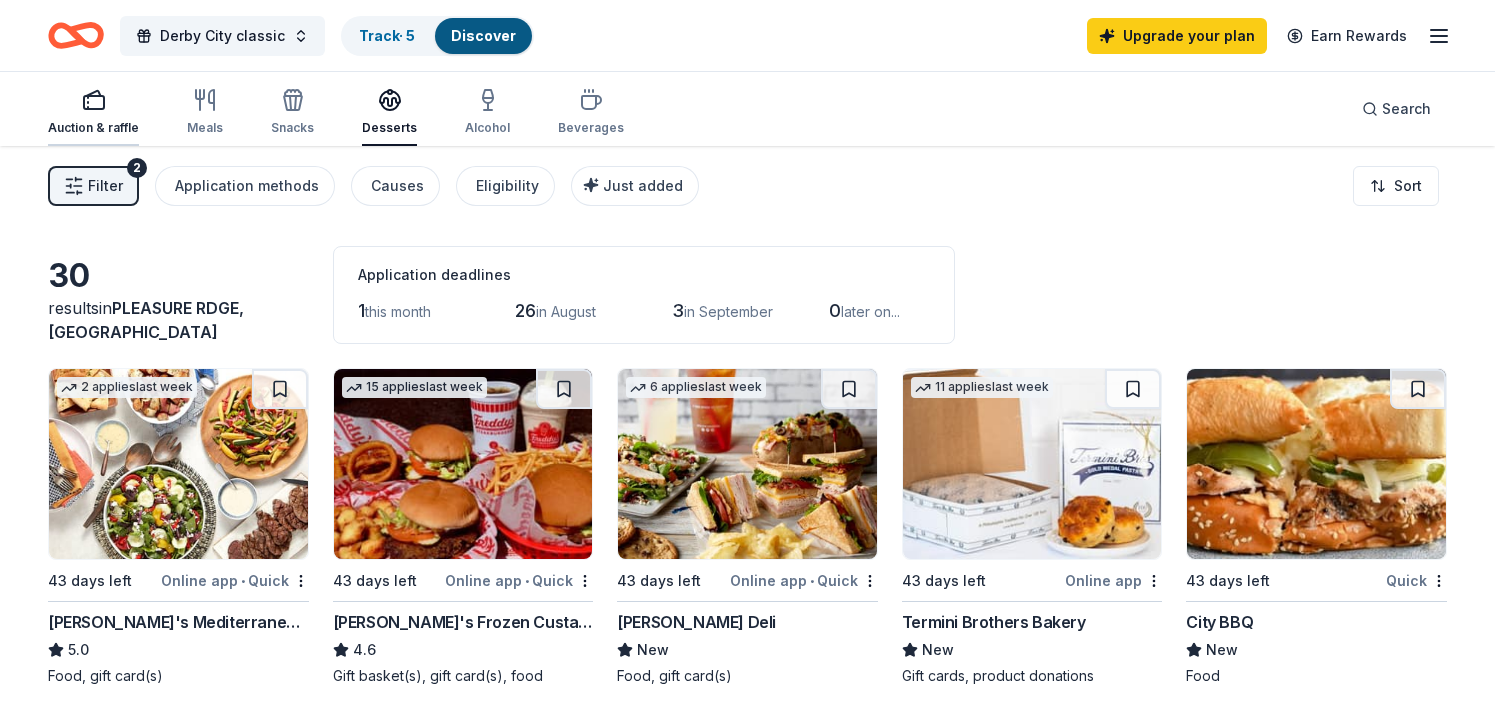 click at bounding box center (93, 100) 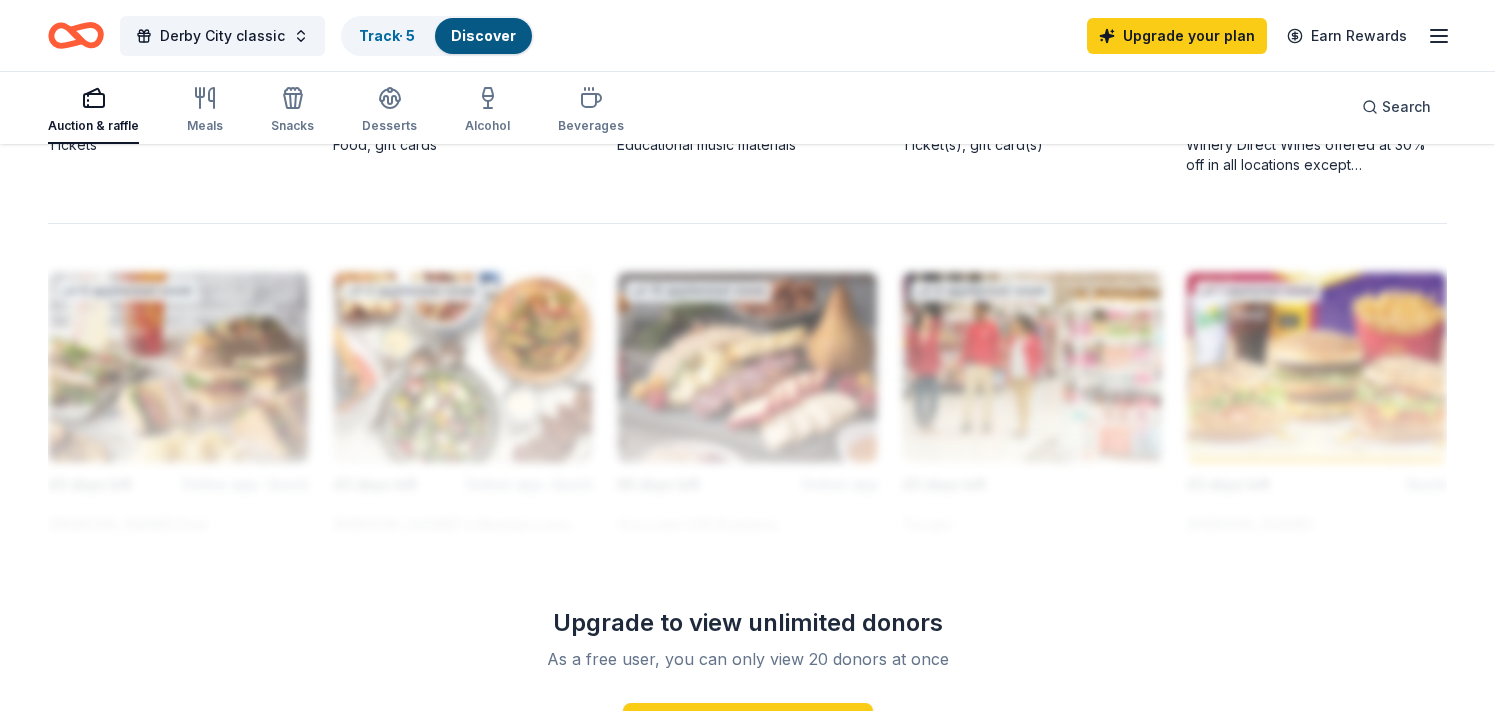 scroll, scrollTop: 1800, scrollLeft: 0, axis: vertical 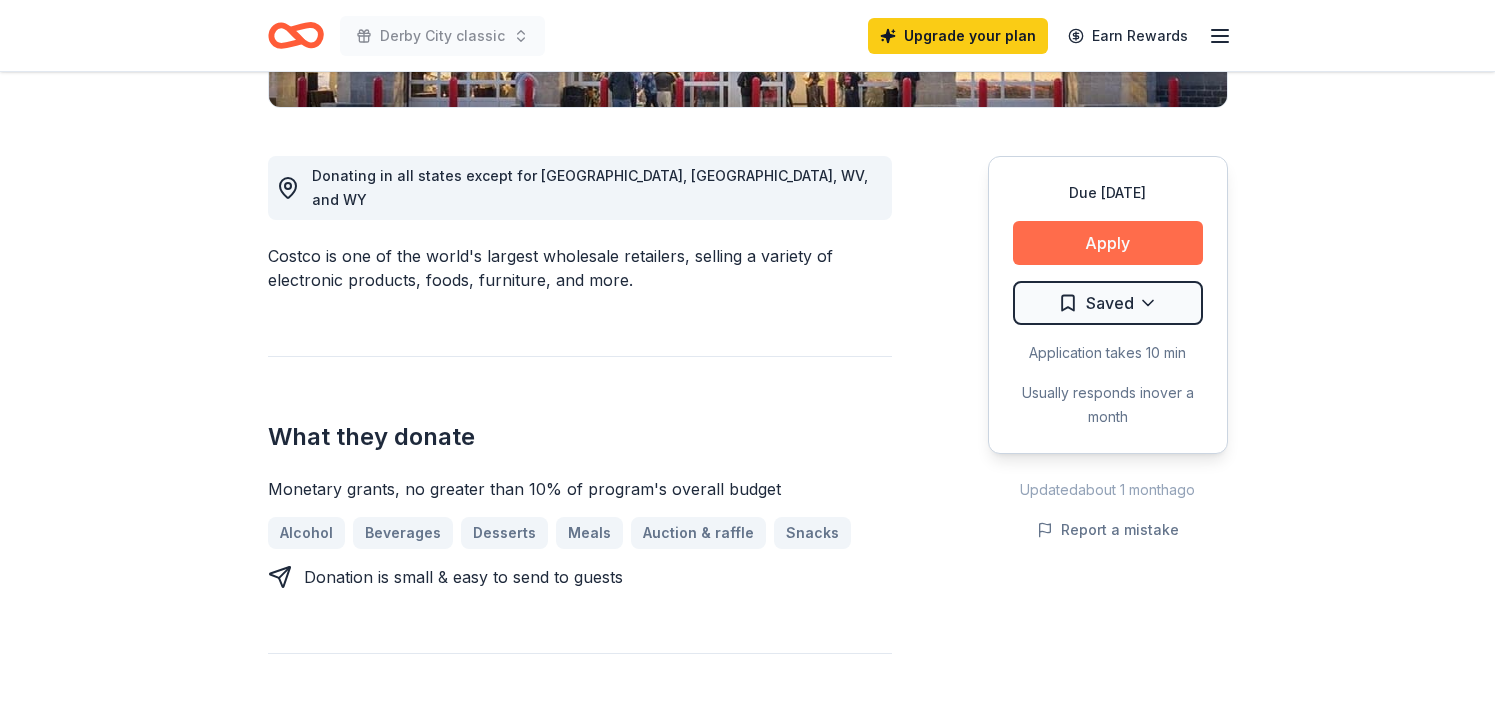 click on "Apply" at bounding box center [1108, 243] 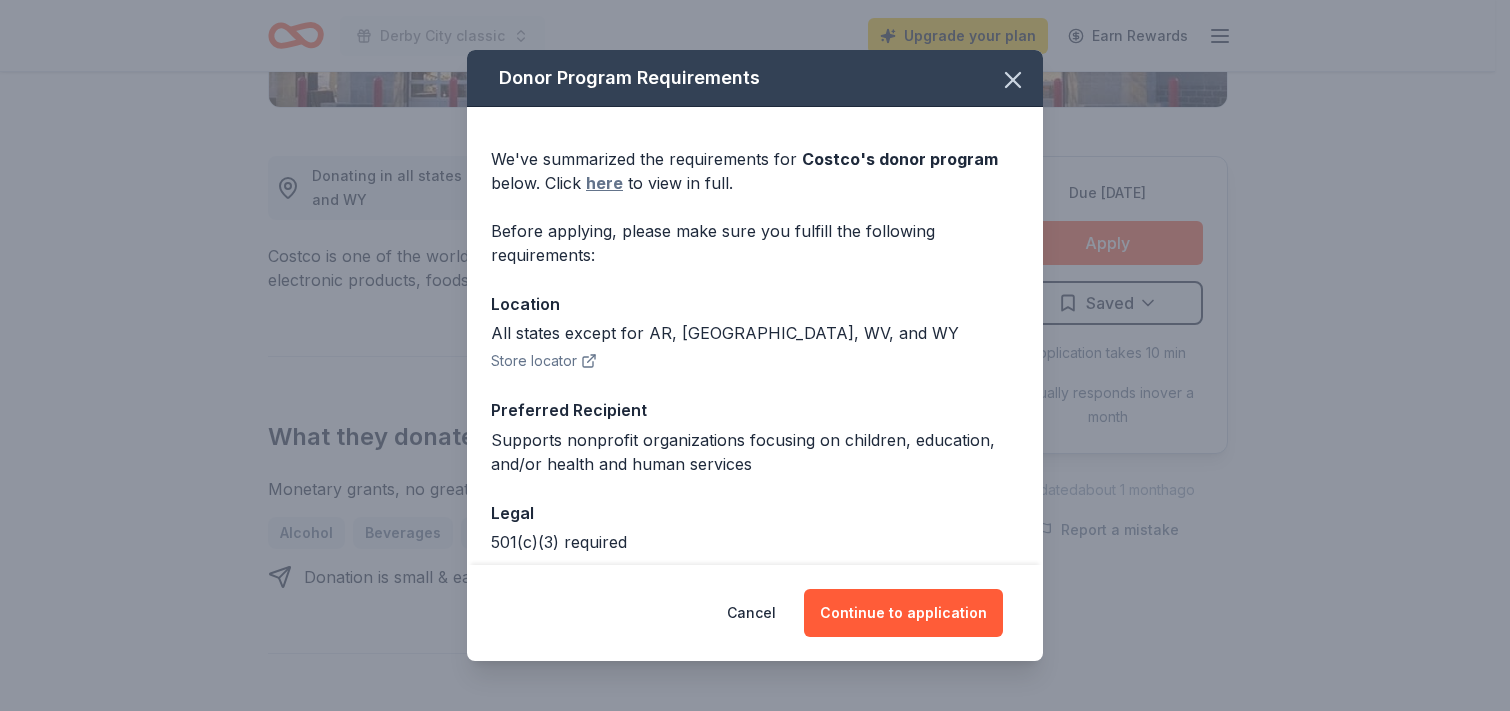 click on "here" at bounding box center [604, 183] 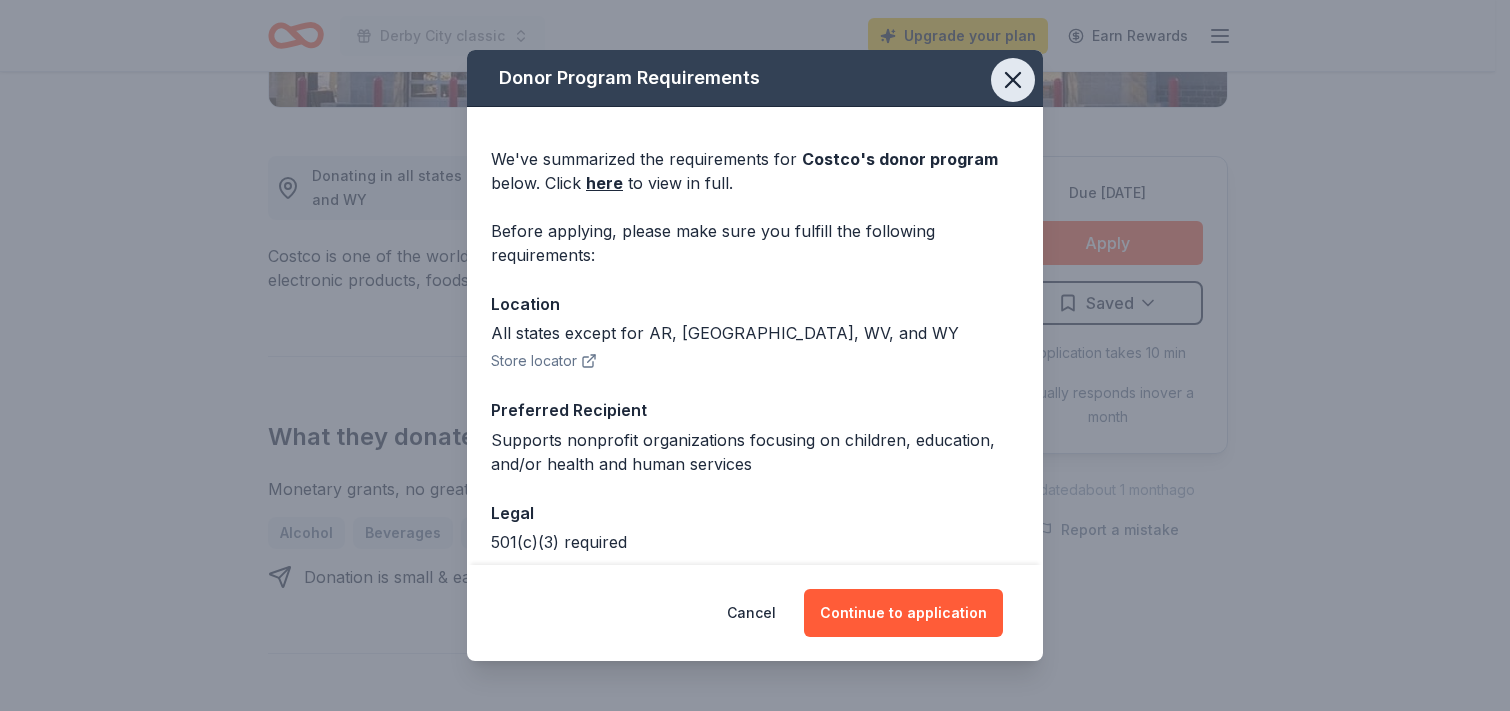 click 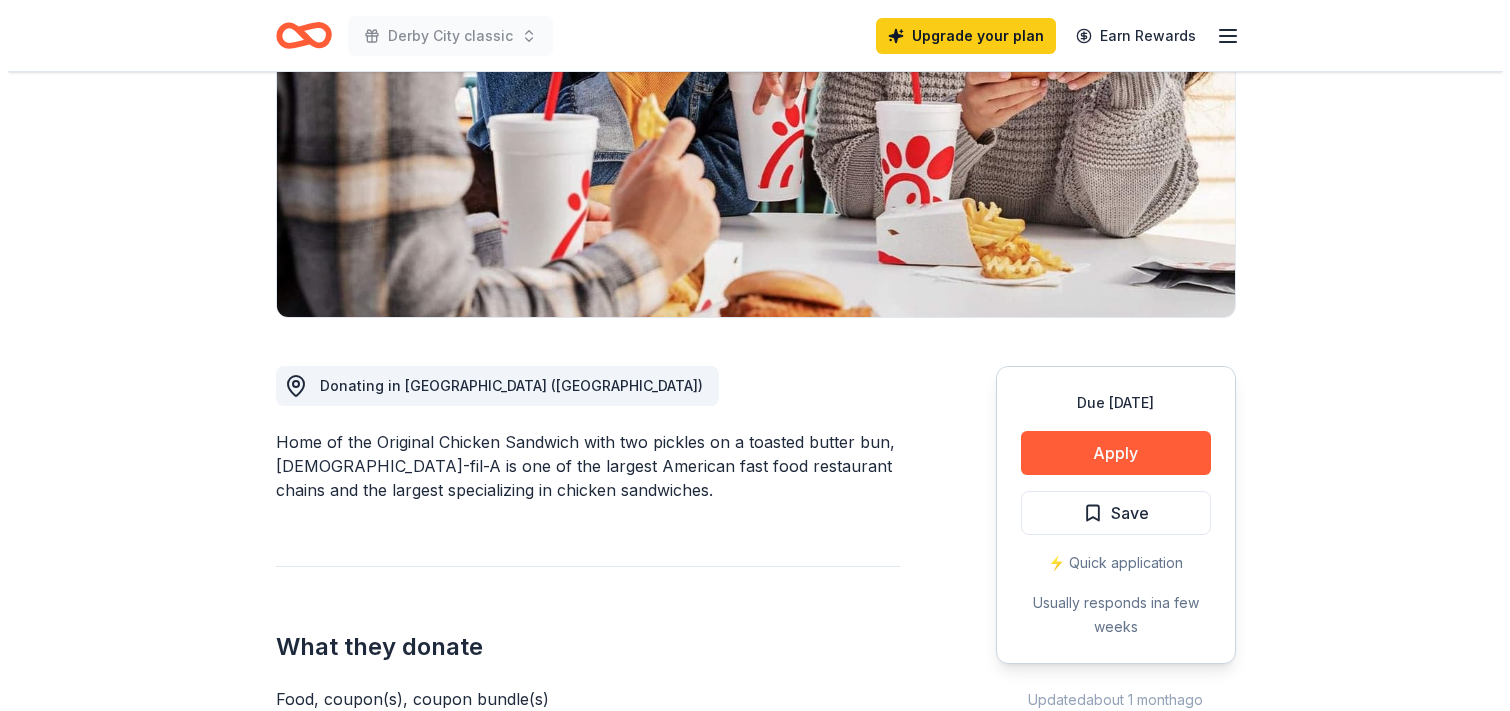 scroll, scrollTop: 400, scrollLeft: 0, axis: vertical 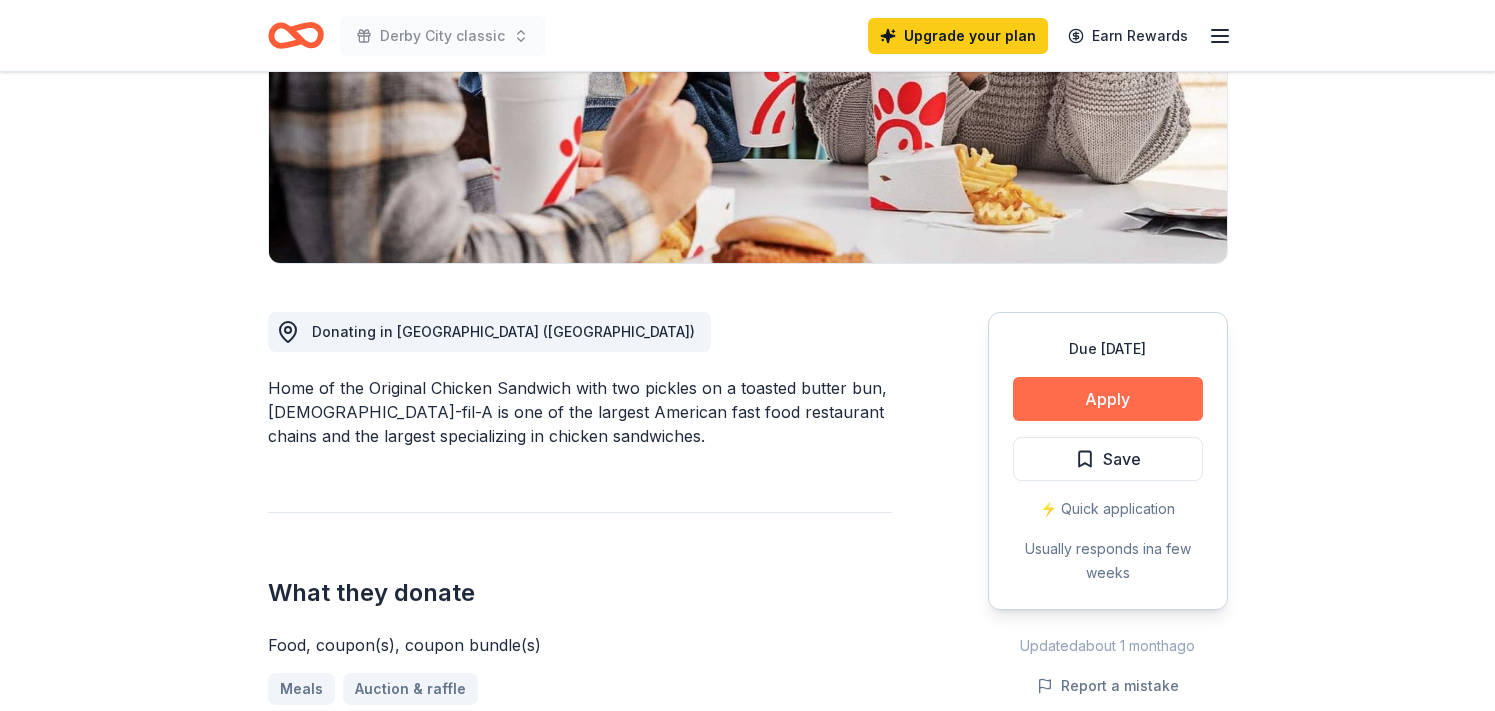 click on "Apply" at bounding box center [1108, 399] 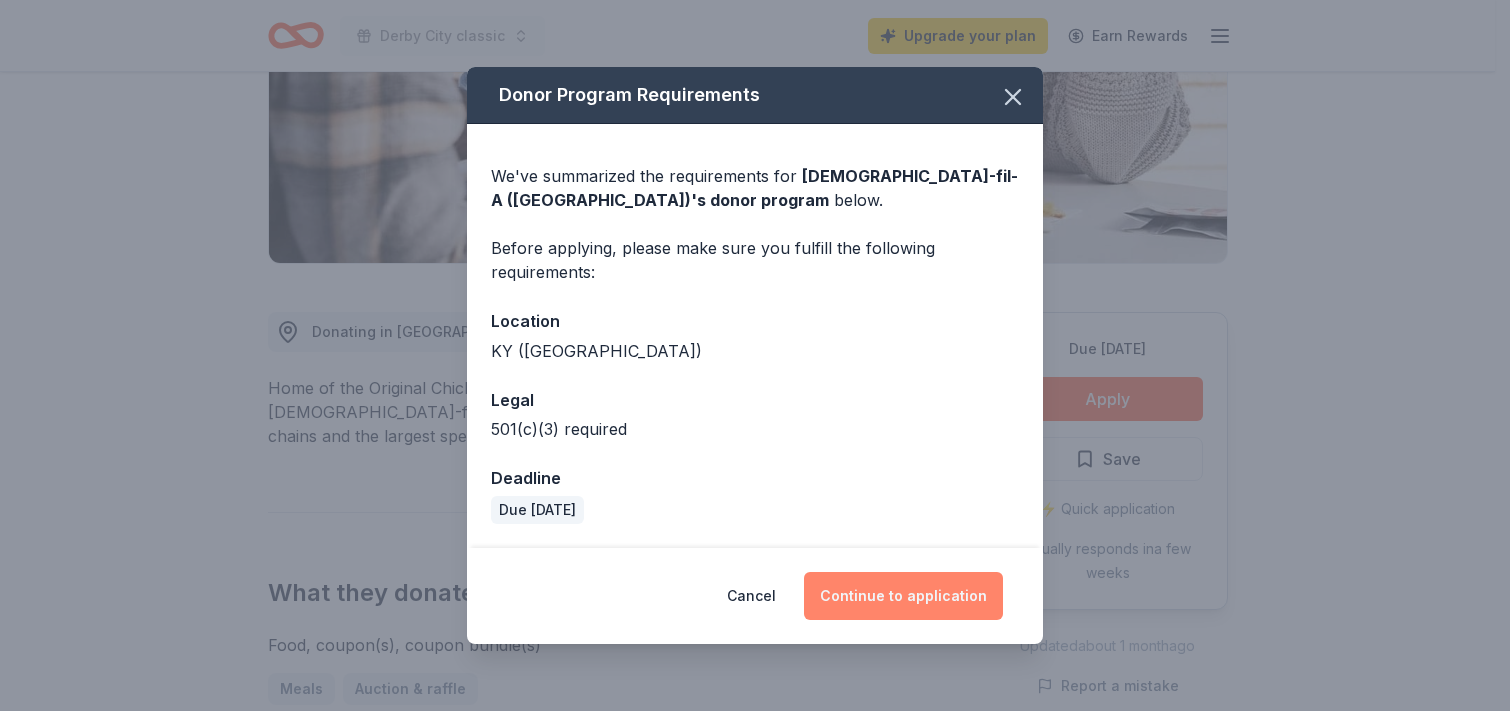 click on "Continue to application" at bounding box center [903, 596] 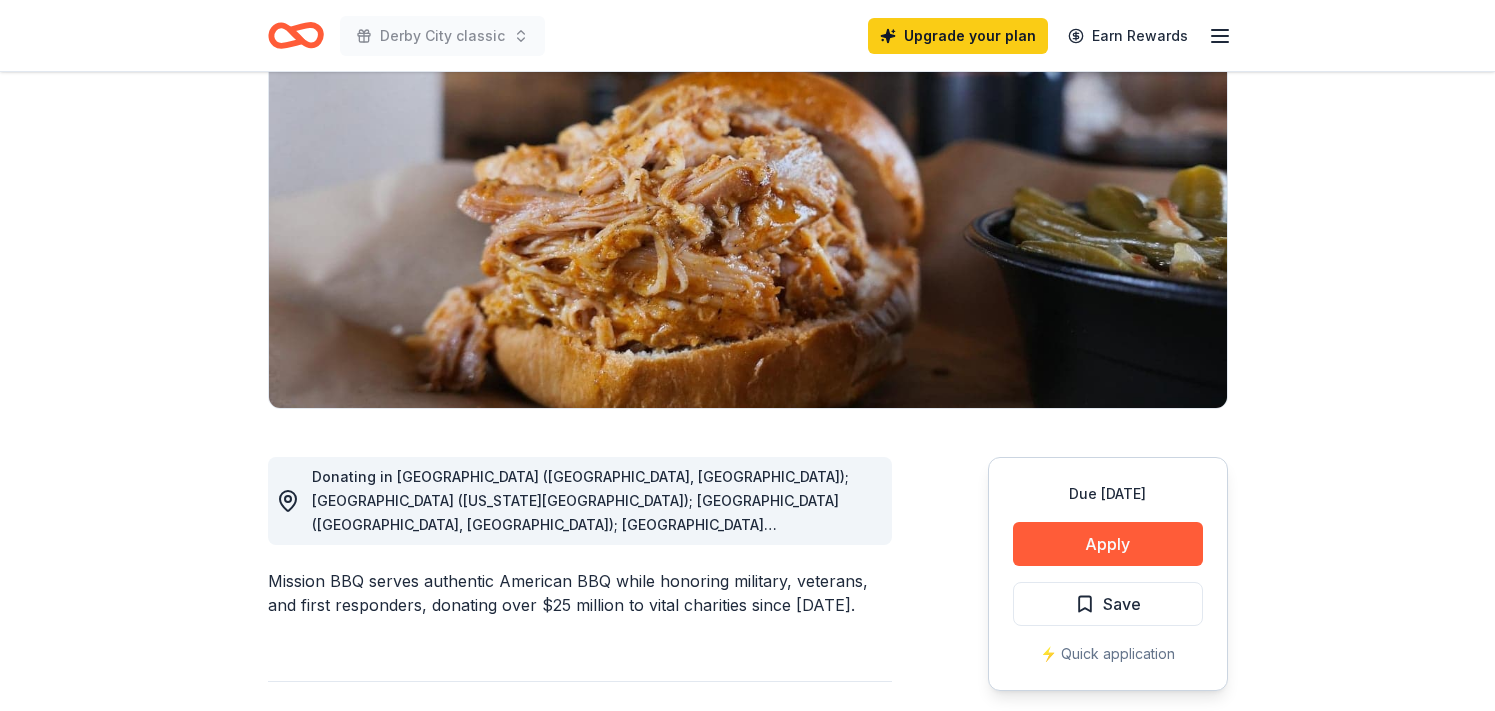scroll, scrollTop: 200, scrollLeft: 0, axis: vertical 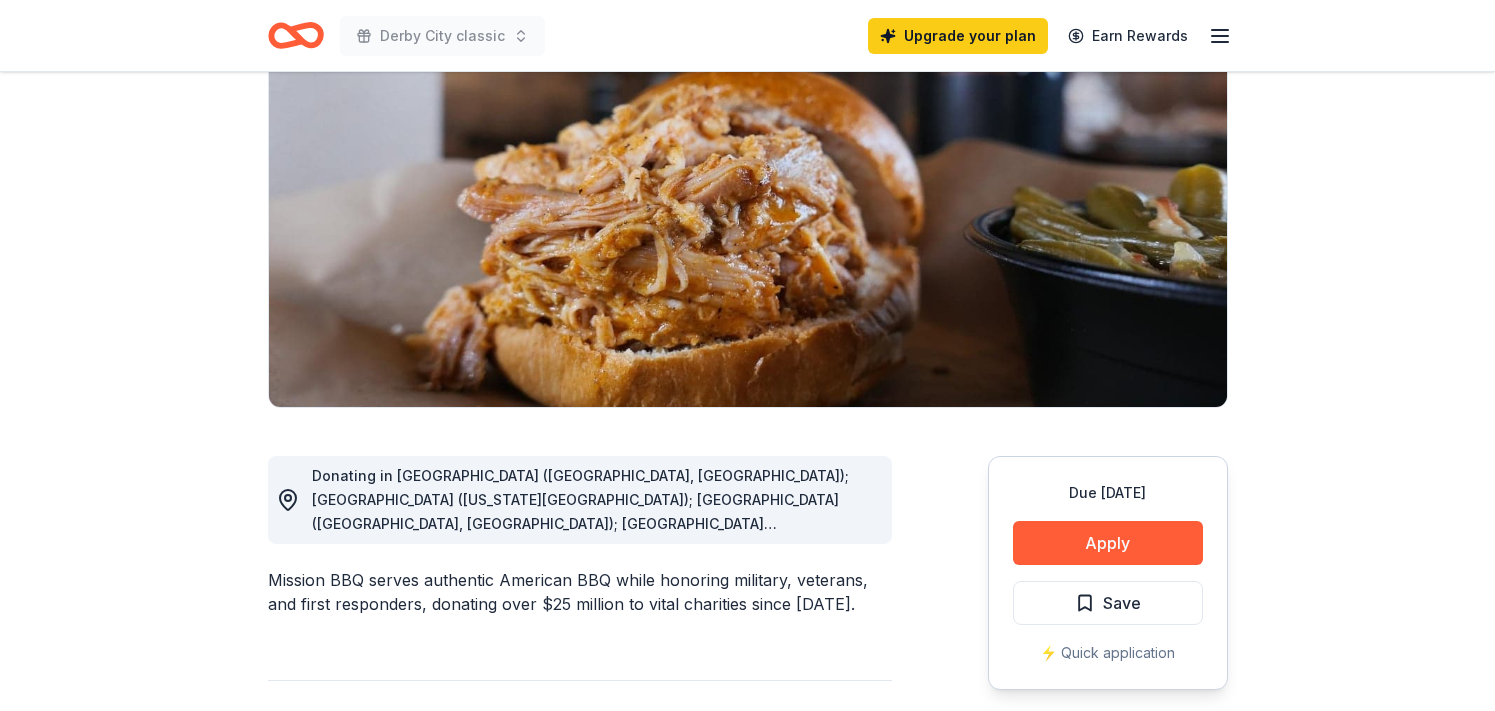 click on "Donating in [GEOGRAPHIC_DATA] ([GEOGRAPHIC_DATA], [GEOGRAPHIC_DATA]); [GEOGRAPHIC_DATA] ([US_STATE][GEOGRAPHIC_DATA]); [GEOGRAPHIC_DATA] ([GEOGRAPHIC_DATA], [GEOGRAPHIC_DATA]); [GEOGRAPHIC_DATA] ([GEOGRAPHIC_DATA], [GEOGRAPHIC_DATA], [GEOGRAPHIC_DATA]); [GEOGRAPHIC_DATA]; [GEOGRAPHIC_DATA] ([GEOGRAPHIC_DATA]); [GEOGRAPHIC_DATA] ([PERSON_NAME][GEOGRAPHIC_DATA], [GEOGRAPHIC_DATA], [GEOGRAPHIC_DATA], [GEOGRAPHIC_DATA], [GEOGRAPHIC_DATA], [GEOGRAPHIC_DATA]); IN ([GEOGRAPHIC_DATA], [GEOGRAPHIC_DATA], [GEOGRAPHIC_DATA][PERSON_NAME], [GEOGRAPHIC_DATA], [GEOGRAPHIC_DATA]); [GEOGRAPHIC_DATA] ([GEOGRAPHIC_DATA], [GEOGRAPHIC_DATA][PERSON_NAME]); [GEOGRAPHIC_DATA]; [GEOGRAPHIC_DATA] ([GEOGRAPHIC_DATA], [GEOGRAPHIC_DATA], [GEOGRAPHIC_DATA], [GEOGRAPHIC_DATA]); [GEOGRAPHIC_DATA] ([GEOGRAPHIC_DATA], [GEOGRAPHIC_DATA], [GEOGRAPHIC_DATA], [GEOGRAPHIC_DATA]); [GEOGRAPHIC_DATA] ([GEOGRAPHIC_DATA], [GEOGRAPHIC_DATA], [GEOGRAPHIC_DATA], [GEOGRAPHIC_DATA]); [GEOGRAPHIC_DATA] ([PERSON_NAME]); [GEOGRAPHIC_DATA] ([GEOGRAPHIC_DATA], [GEOGRAPHIC_DATA]); [GEOGRAPHIC_DATA] ([PERSON_NAME], [GEOGRAPHIC_DATA], [GEOGRAPHIC_DATA], [GEOGRAPHIC_DATA], [GEOGRAPHIC_DATA], [GEOGRAPHIC_DATA], [GEOGRAPHIC_DATA], [GEOGRAPHIC_DATA], [GEOGRAPHIC_DATA]); [GEOGRAPHIC_DATA] ([US_STATE][GEOGRAPHIC_DATA], [GEOGRAPHIC_DATA]); [GEOGRAPHIC_DATA]; [GEOGRAPHIC_DATA] ([GEOGRAPHIC_DATA], [GEOGRAPHIC_DATA]); [GEOGRAPHIC_DATA] ([GEOGRAPHIC_DATA], [GEOGRAPHIC_DATA], [GEOGRAPHIC_DATA], [GEOGRAPHIC_DATA]); [GEOGRAPHIC_DATA]; [GEOGRAPHIC_DATA] ([GEOGRAPHIC_DATA], [GEOGRAPHIC_DATA], [GEOGRAPHIC_DATA], [GEOGRAPHIC_DATA], [GEOGRAPHIC_DATA])" at bounding box center [592, 787] 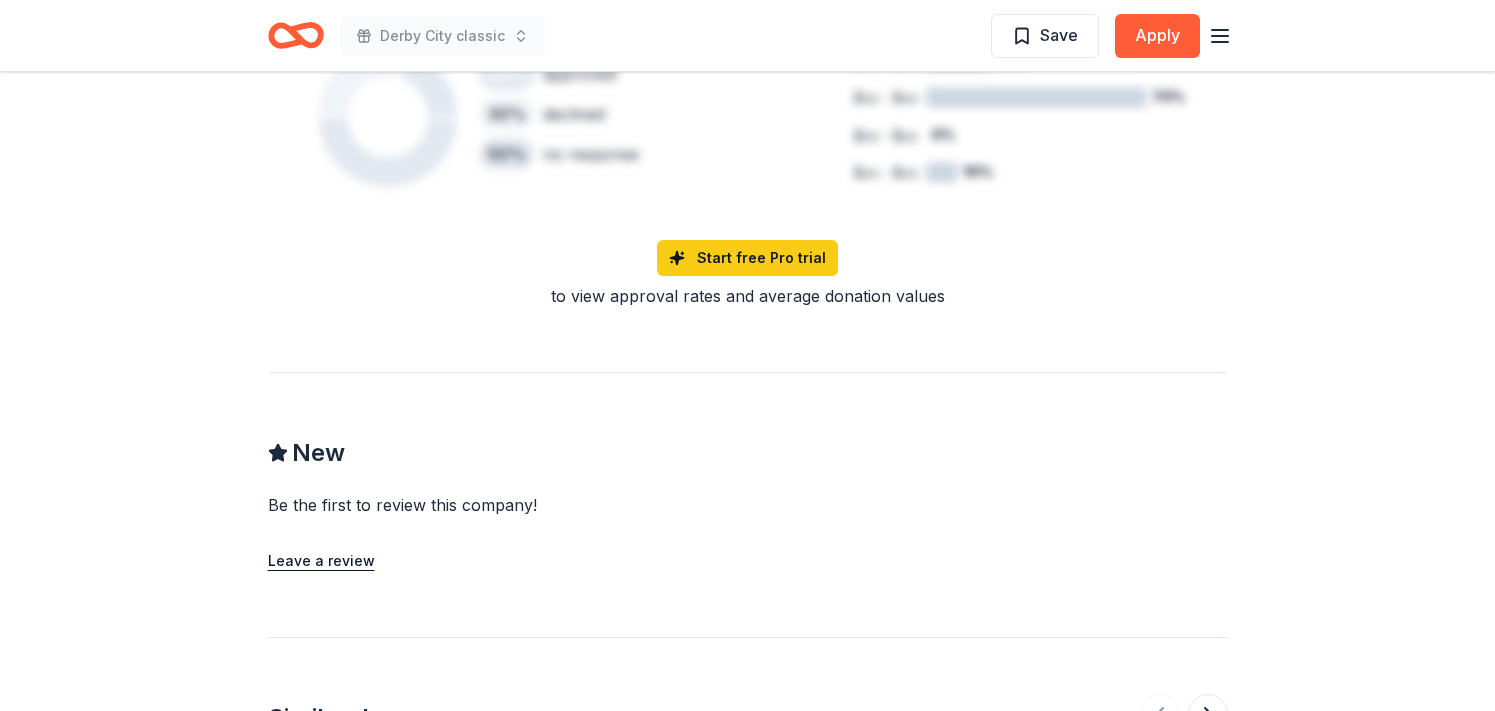 scroll, scrollTop: 2000, scrollLeft: 0, axis: vertical 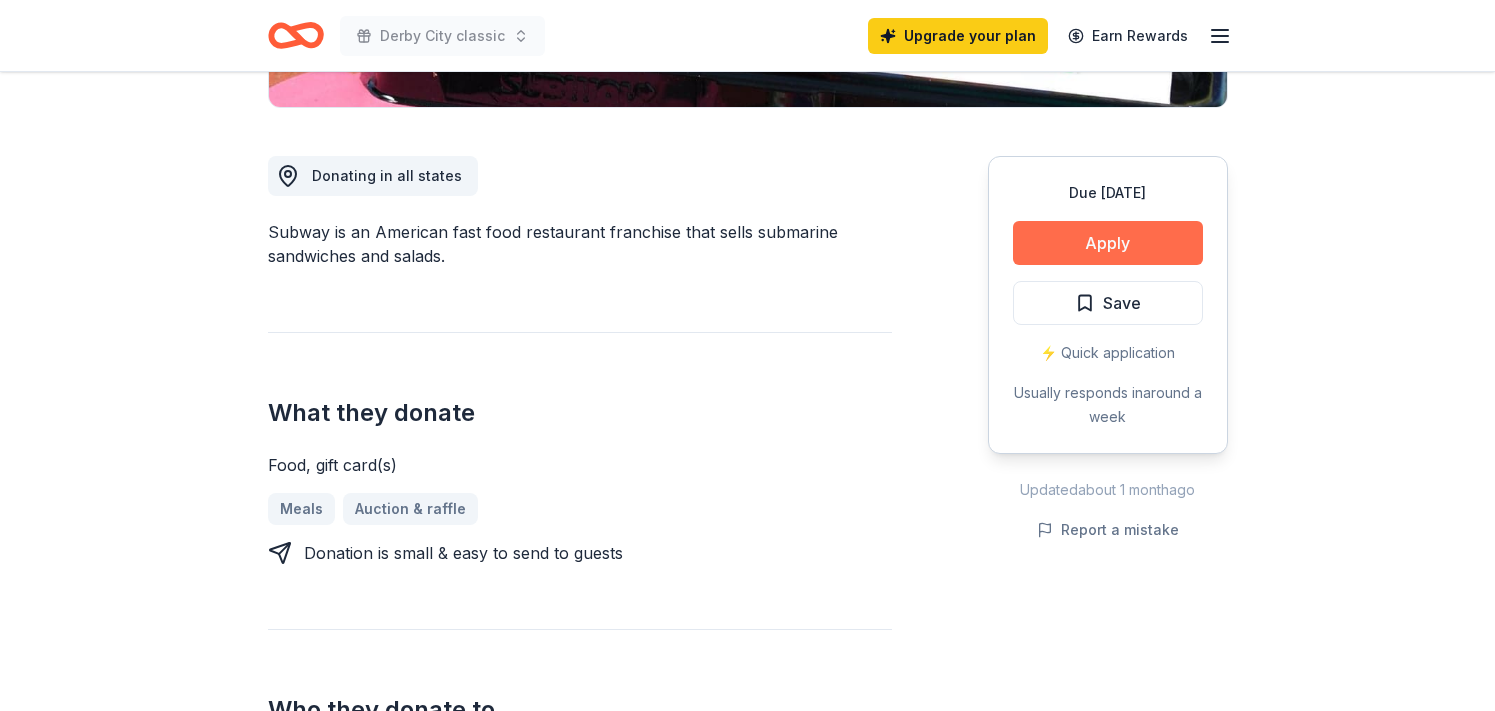 click on "Apply" at bounding box center (1108, 243) 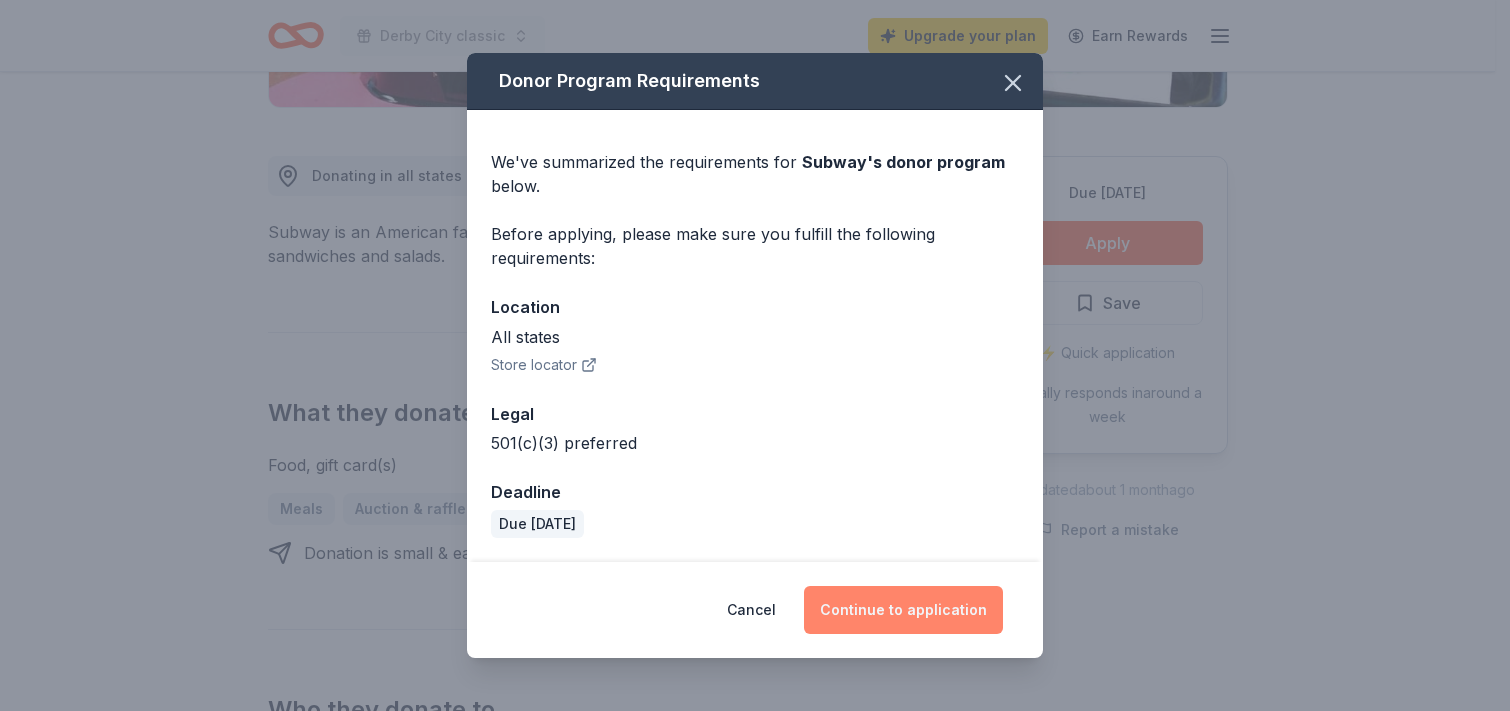 click on "Continue to application" at bounding box center [903, 610] 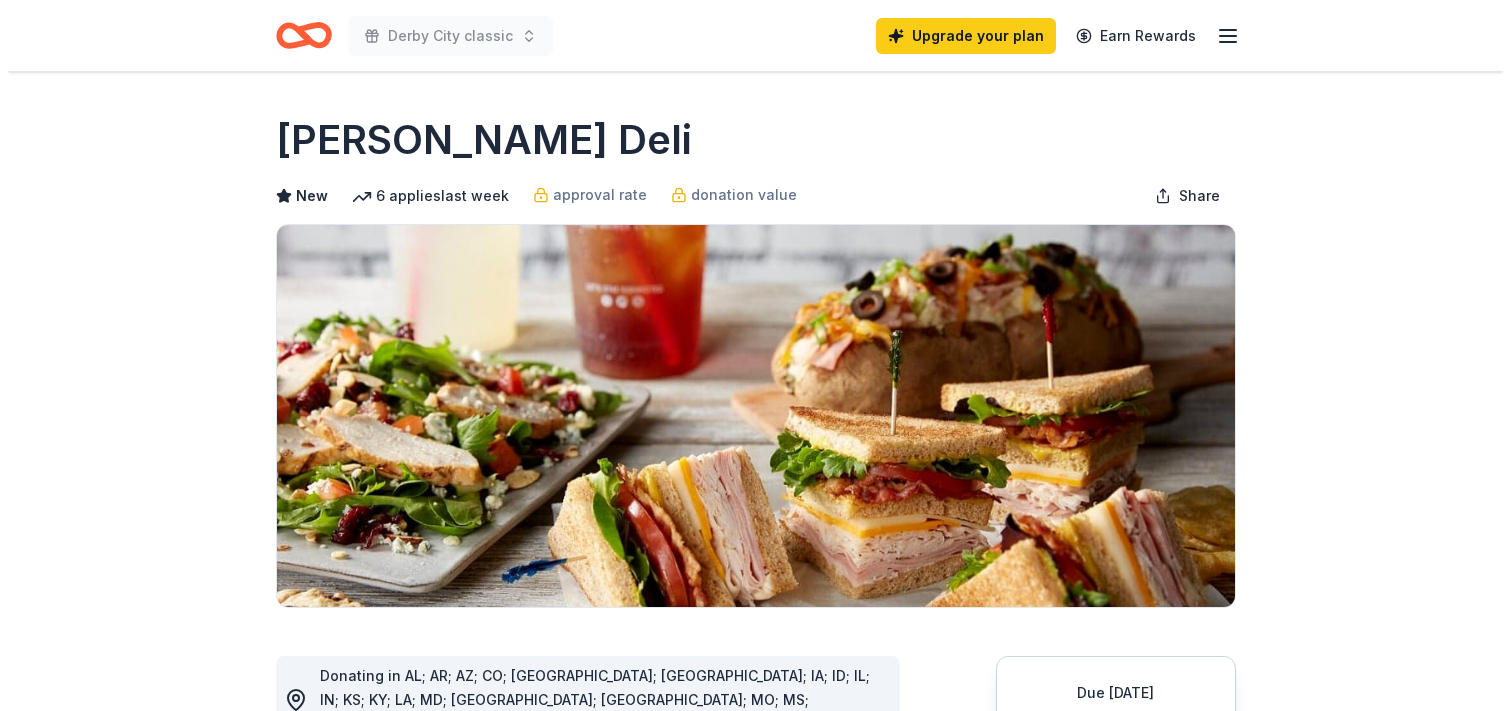 scroll, scrollTop: 0, scrollLeft: 0, axis: both 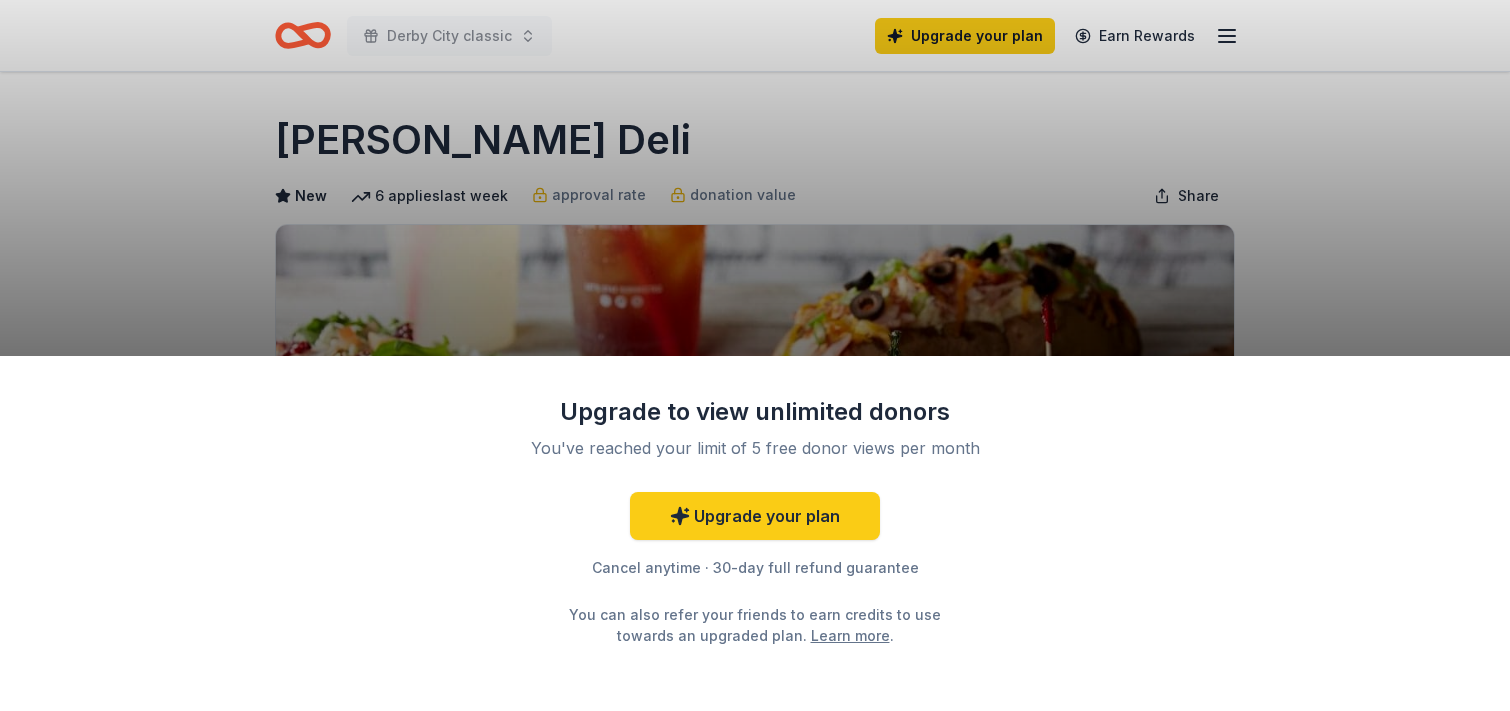click on "Upgrade to view unlimited donors You've reached your limit of 5 free donor views per month Upgrade your plan Cancel anytime · 30-day full refund guarantee You can also refer your friends to earn credits to use towards an upgraded plan.   Learn more ." at bounding box center (755, 355) 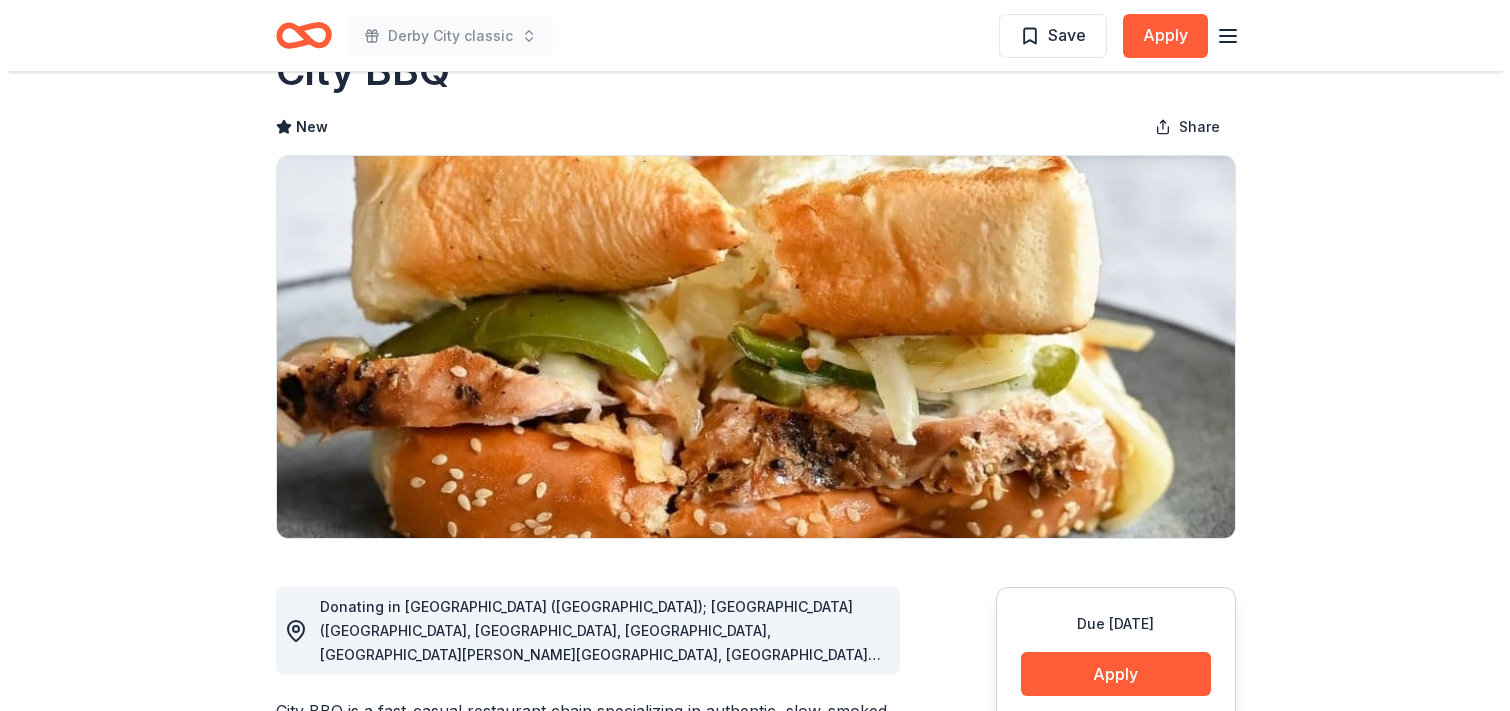 scroll, scrollTop: 100, scrollLeft: 0, axis: vertical 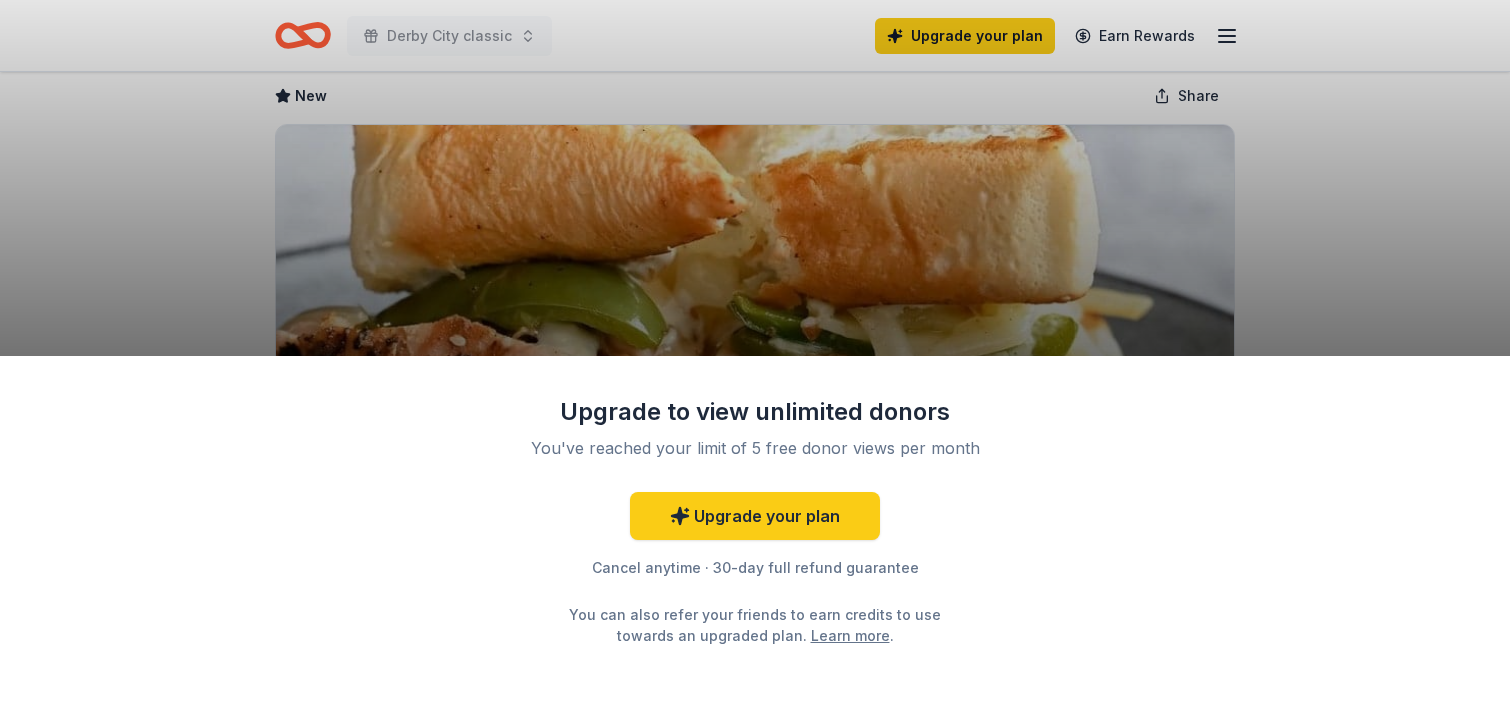 click on "Upgrade to view unlimited donors You've reached your limit of 5 free donor views per month Upgrade your plan Cancel anytime · 30-day full refund guarantee You can also refer your friends to earn credits to use towards an upgraded plan.   Learn more ." at bounding box center (755, 355) 